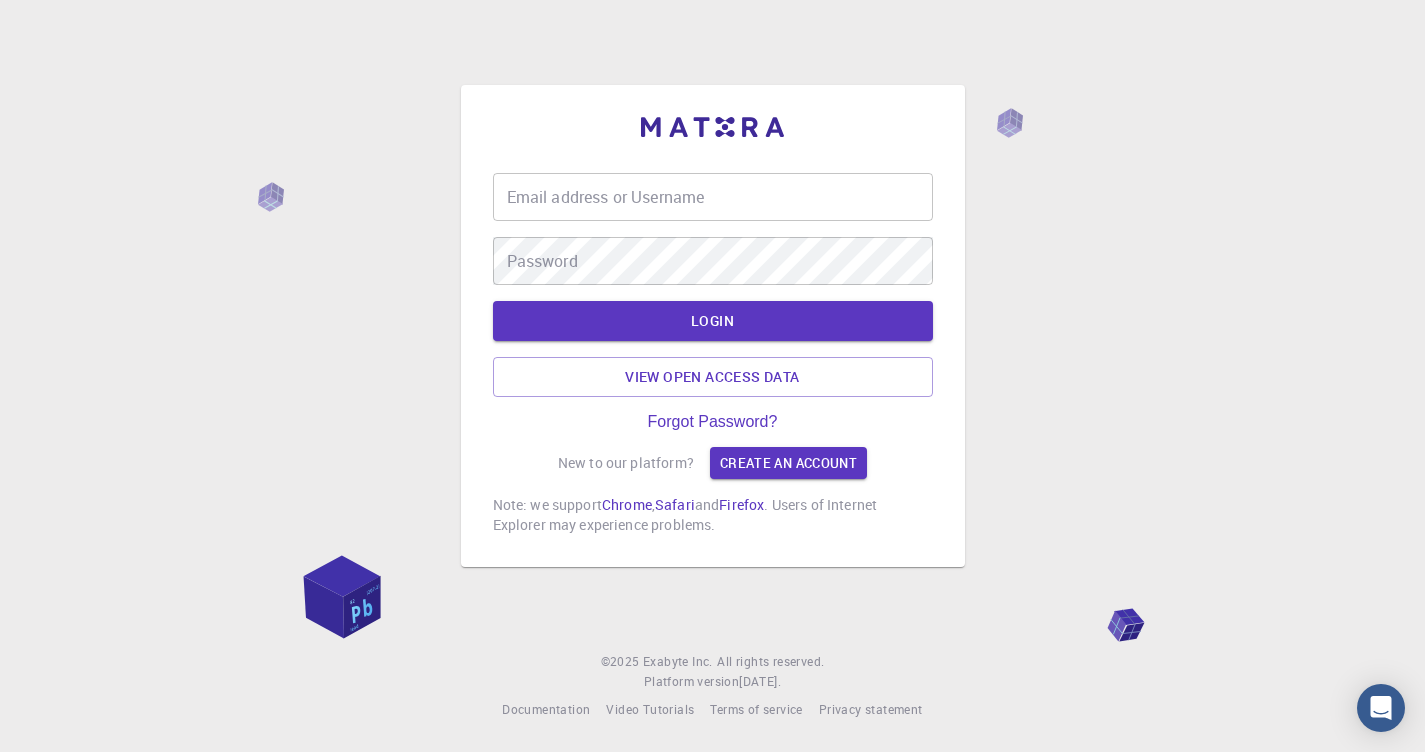 scroll, scrollTop: 0, scrollLeft: 0, axis: both 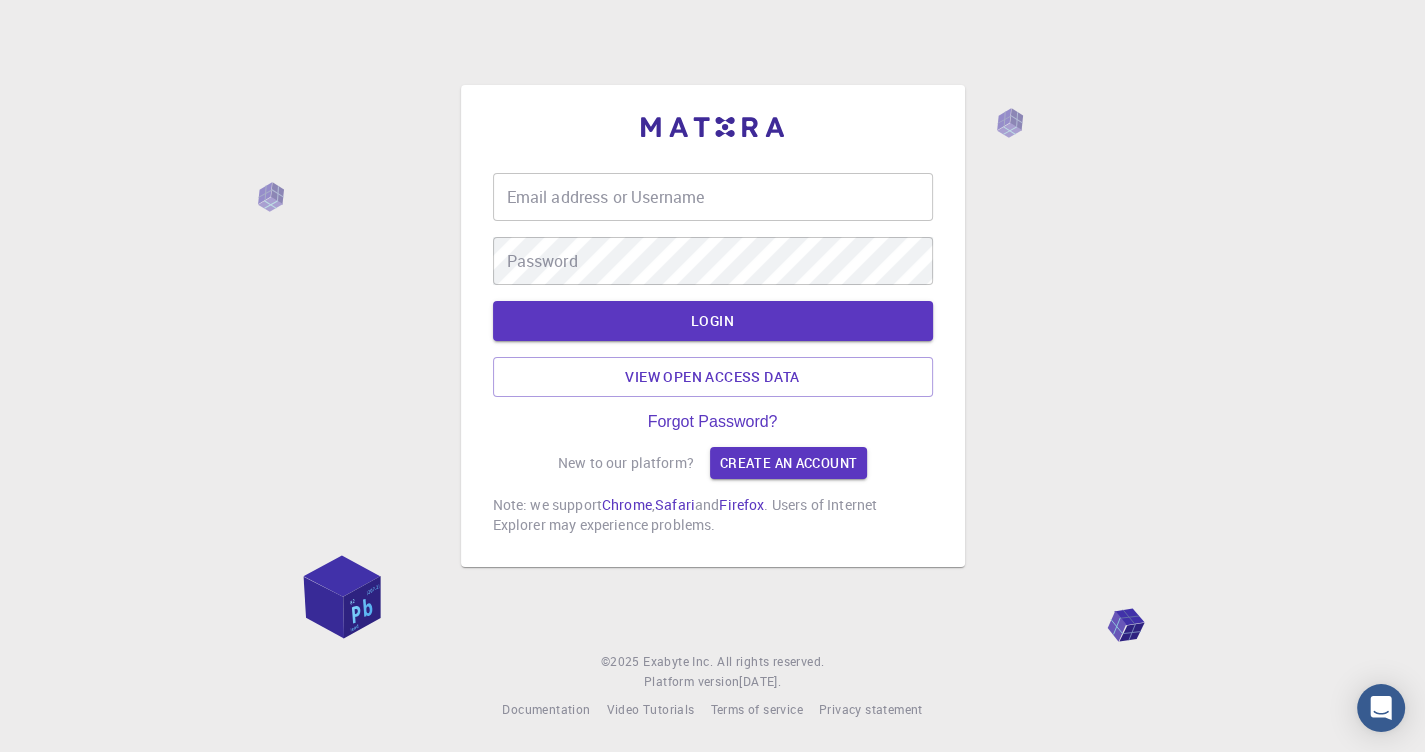 click on "Email address or Username Email address or Username Password Password LOGIN View open access data Forgot Password? New to our platform? Create an account Note: we support  Chrome ,  Safari  and  Firefox . Users of Internet Explorer may experience problems." at bounding box center [713, 326] 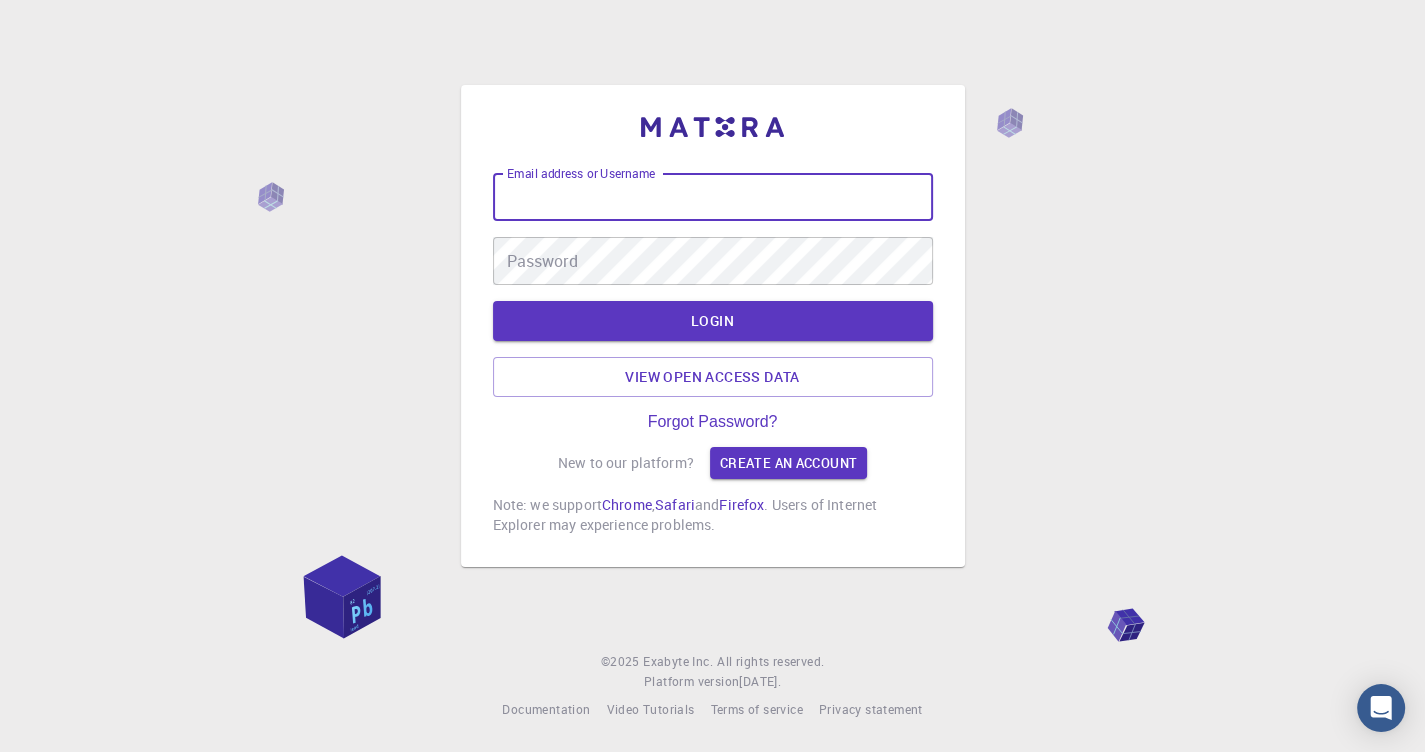click on "Email address or Username" at bounding box center (713, 197) 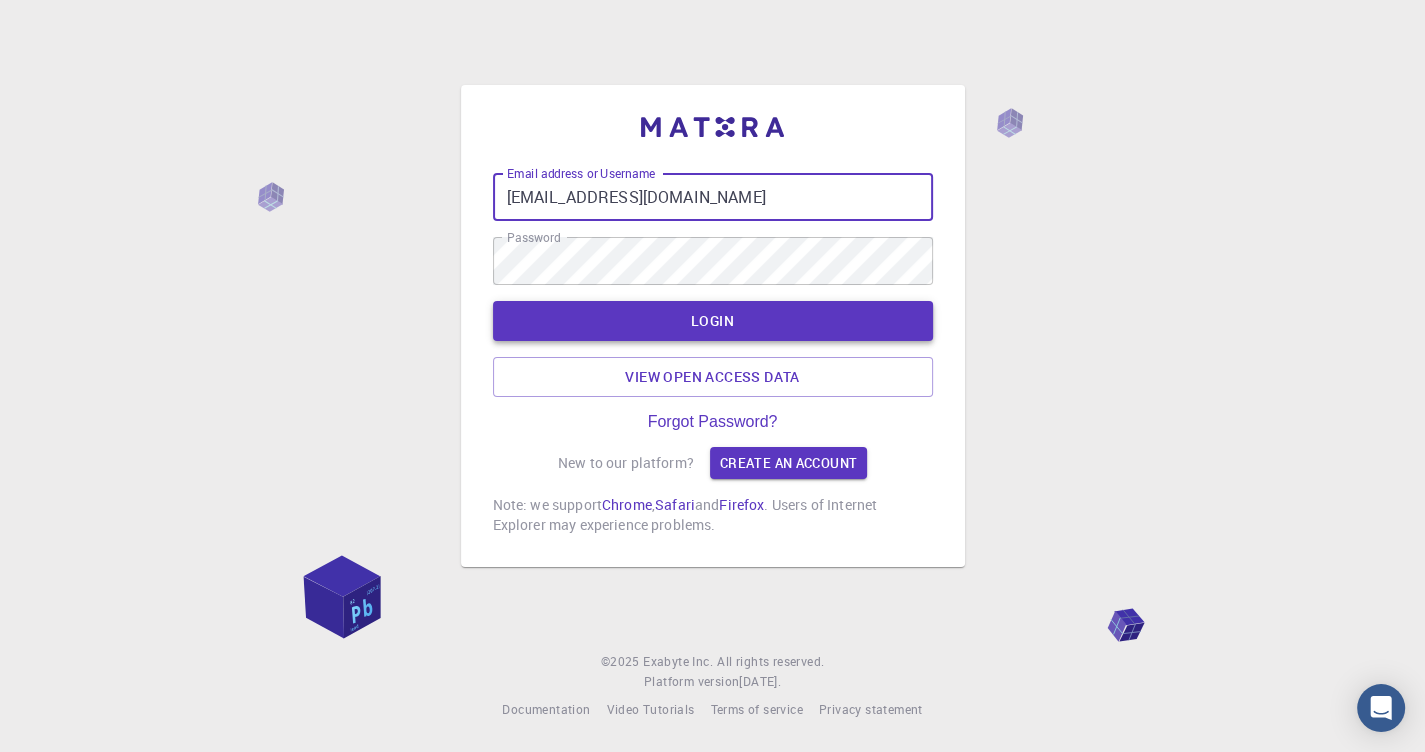 type on "[EMAIL_ADDRESS][DOMAIN_NAME]" 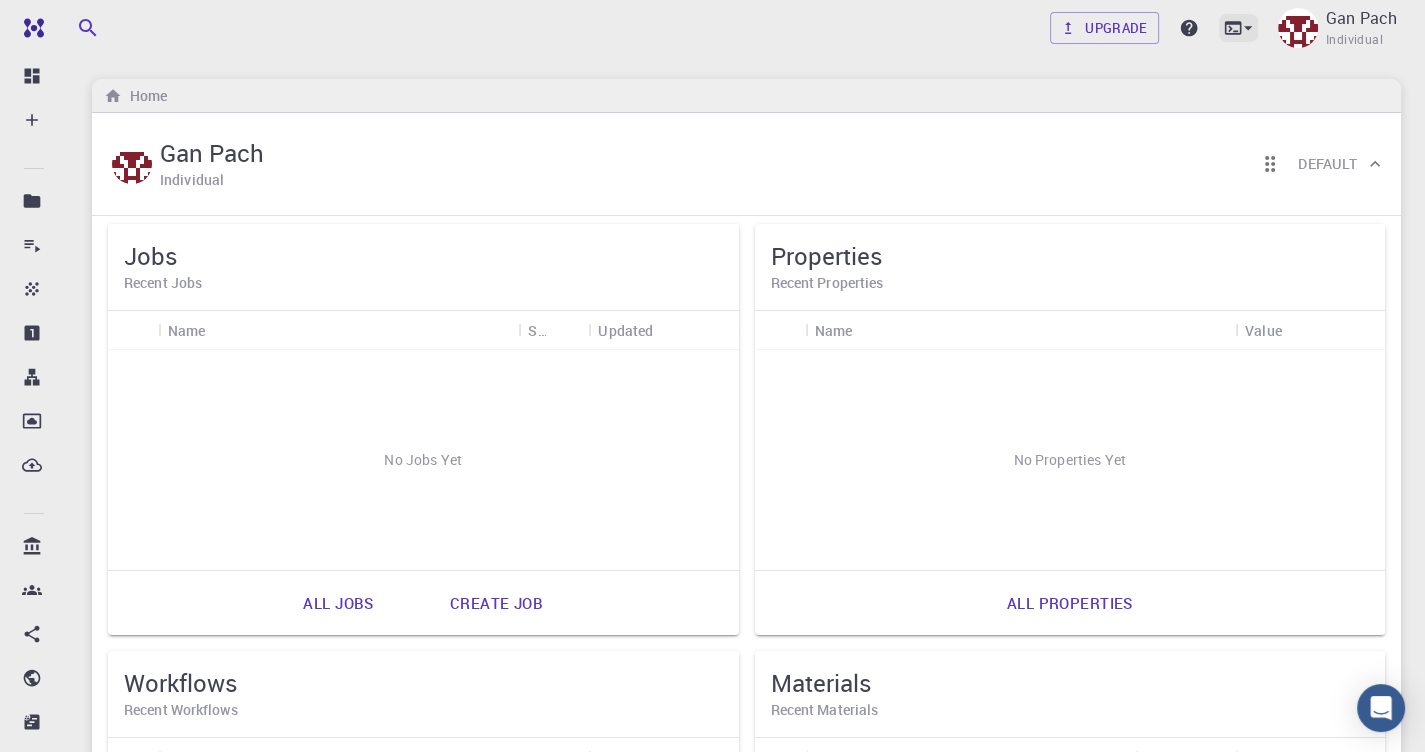 click 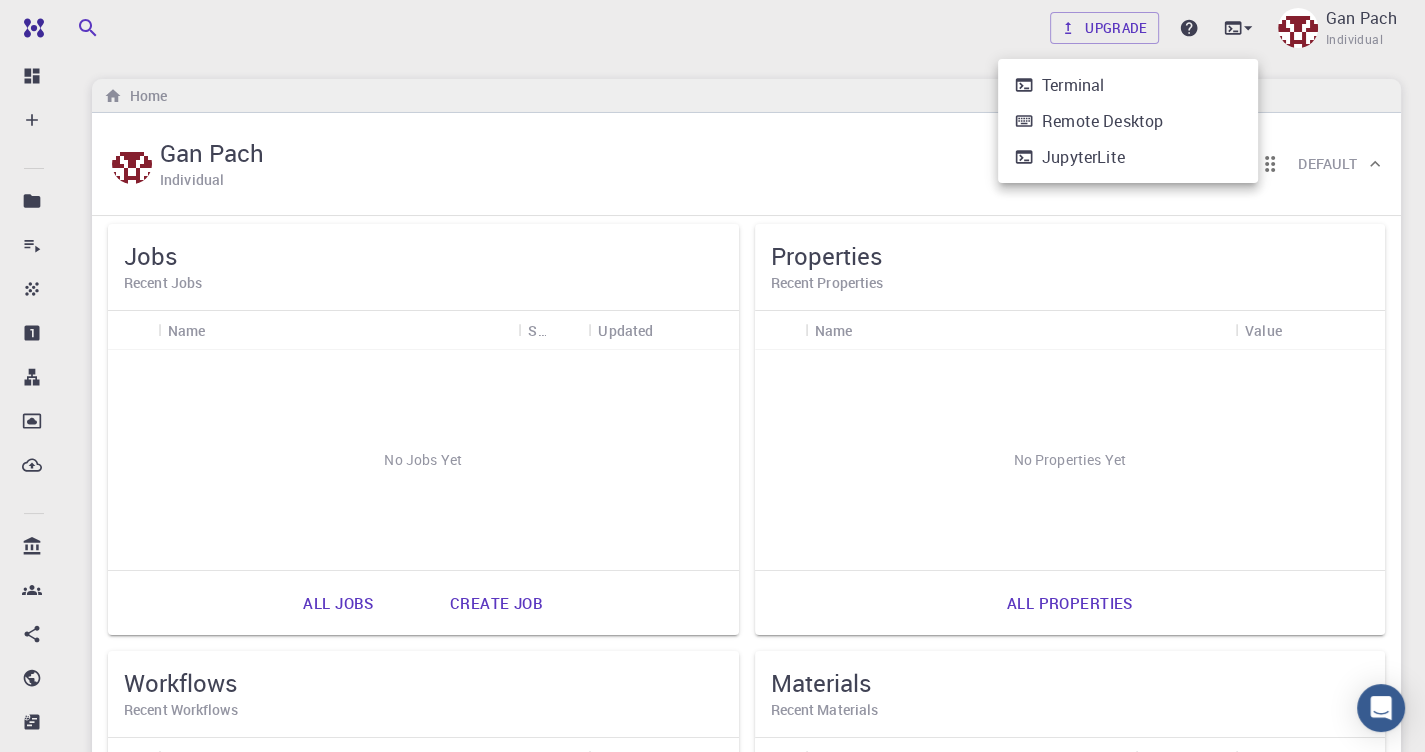 scroll, scrollTop: 0, scrollLeft: 0, axis: both 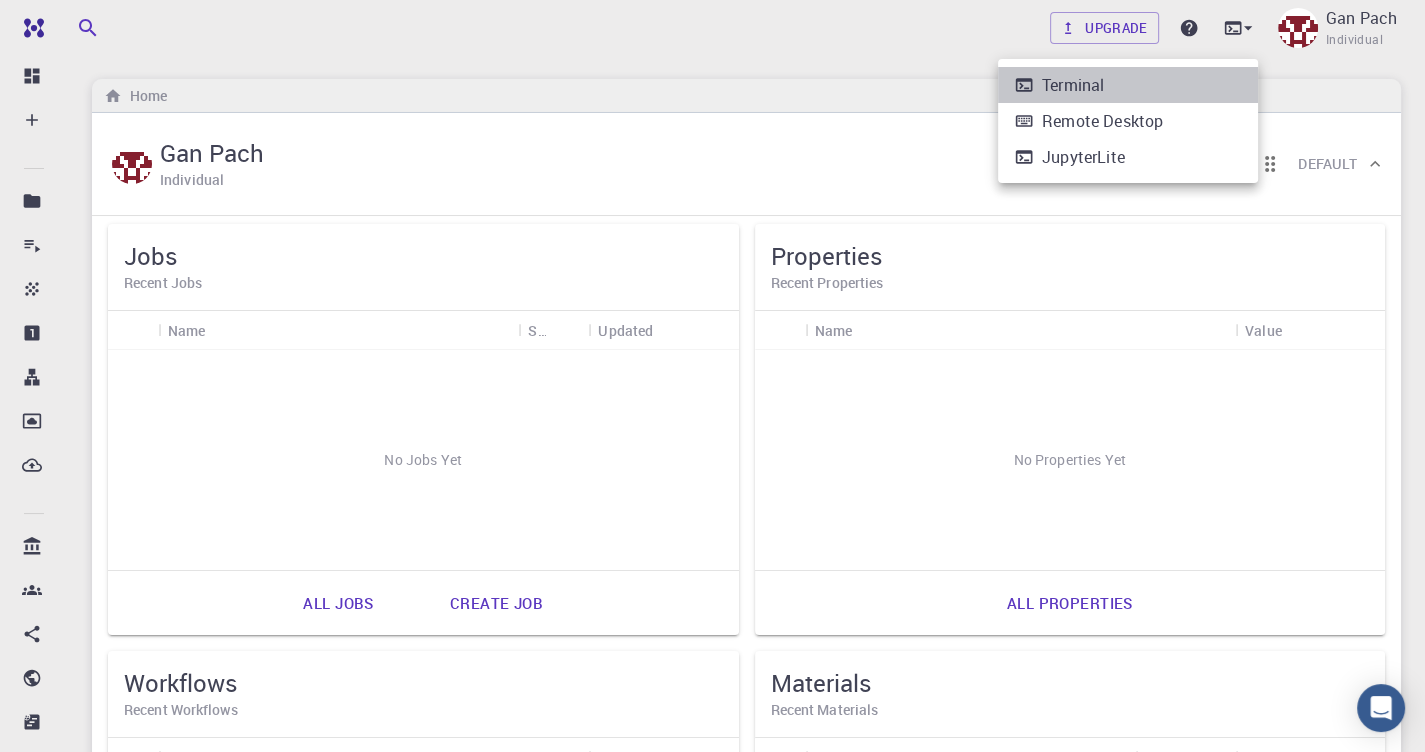 click on "Terminal" at bounding box center [1073, 85] 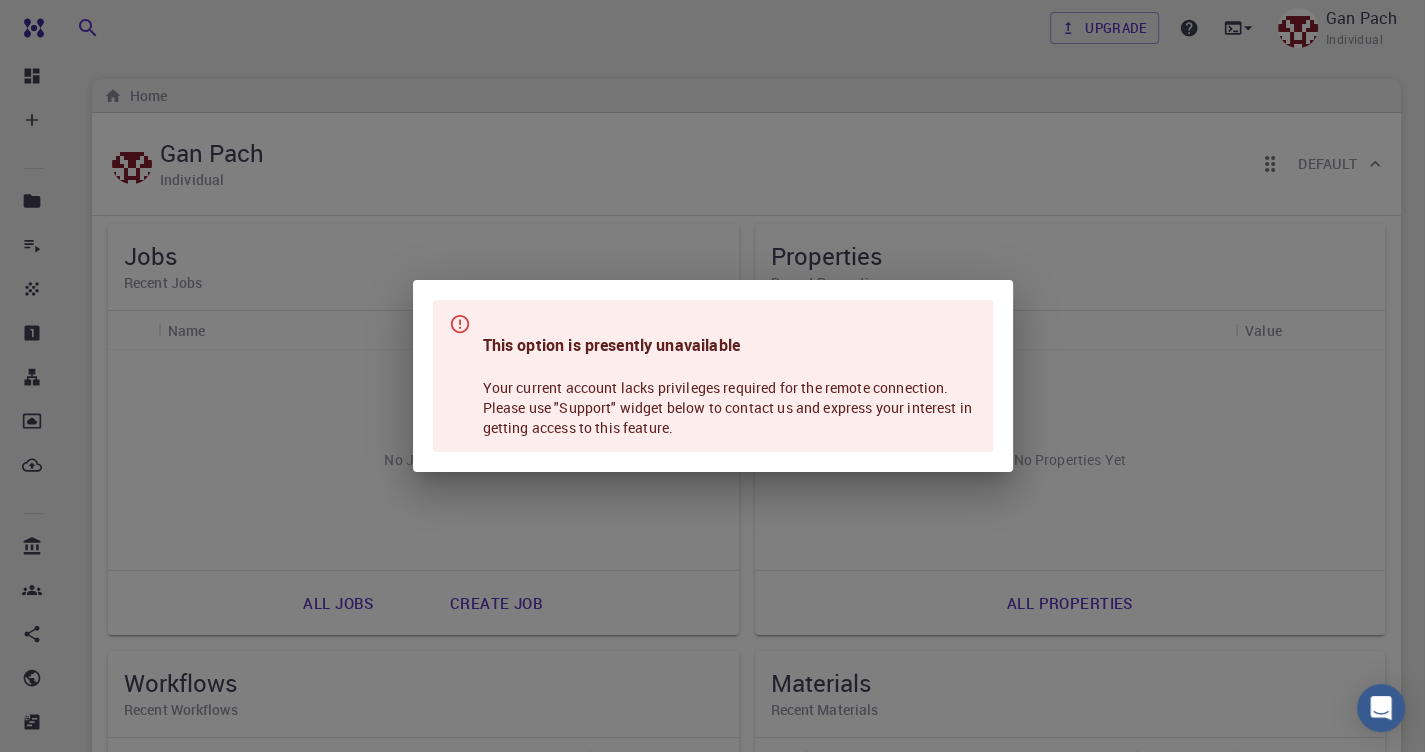 click on "This option is presently unavailable Your current account lacks privileges required for the remote connection. Please use "Support" widget below to contact us and express your interest in getting access to this feature." at bounding box center [712, 376] 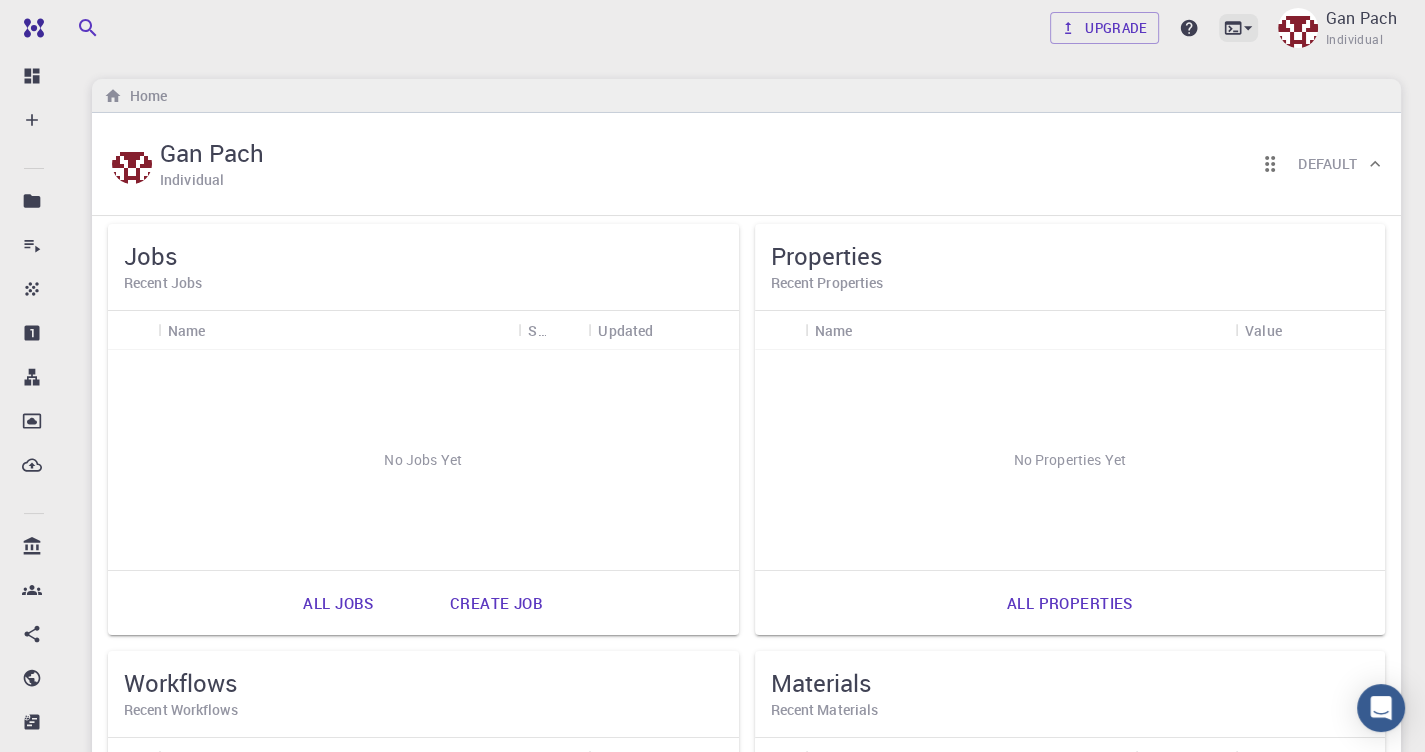 click 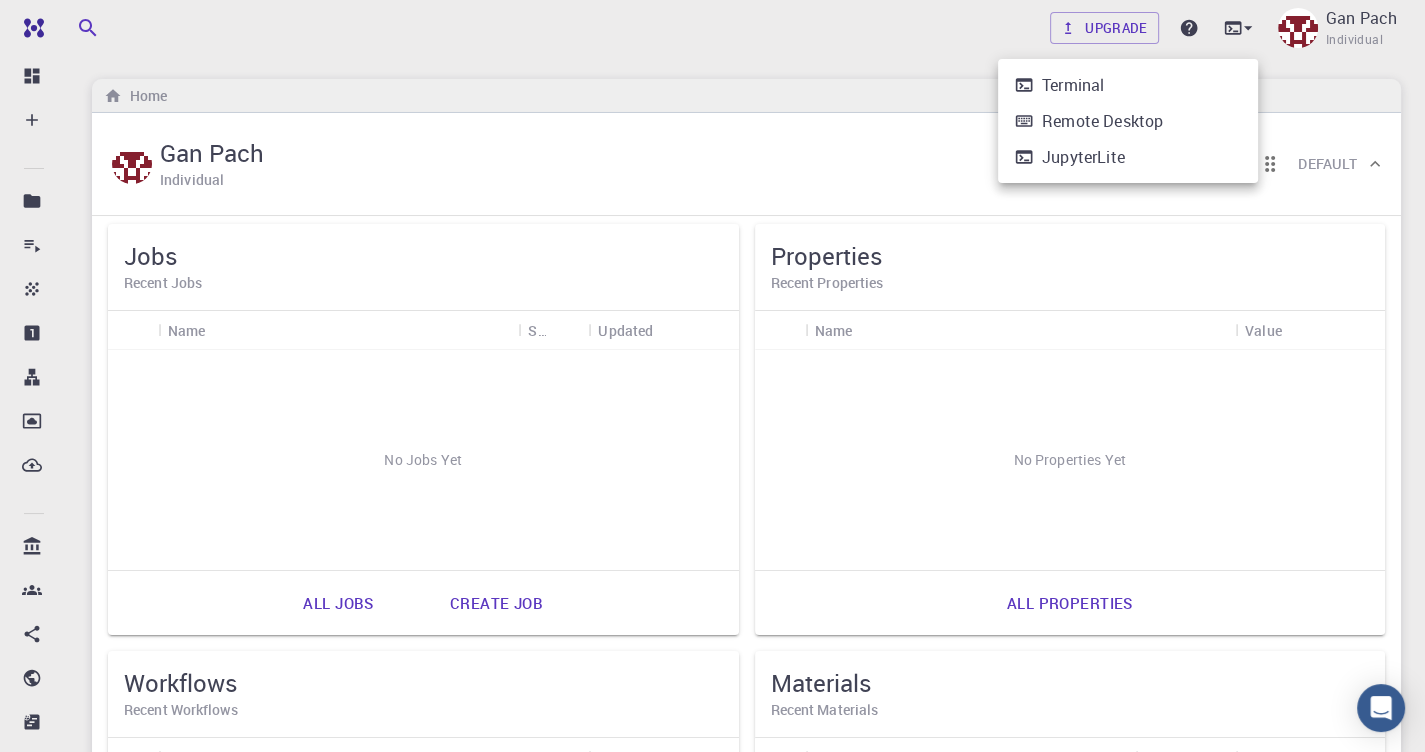 click on "Remote Desktop" at bounding box center [1102, 121] 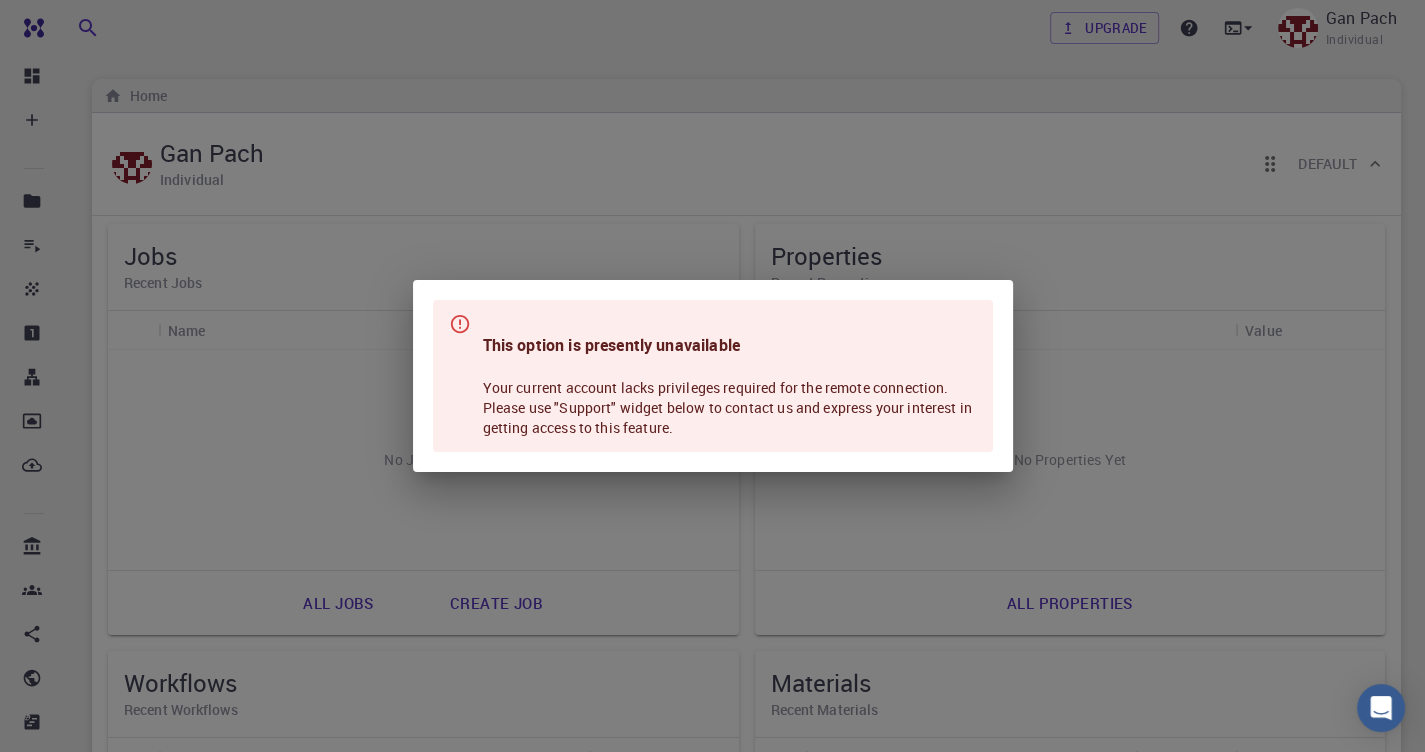 click on "This option is presently unavailable Your current account lacks privileges required for the remote connection. Please use "Support" widget below to contact us and express your interest in getting access to this feature." at bounding box center (712, 376) 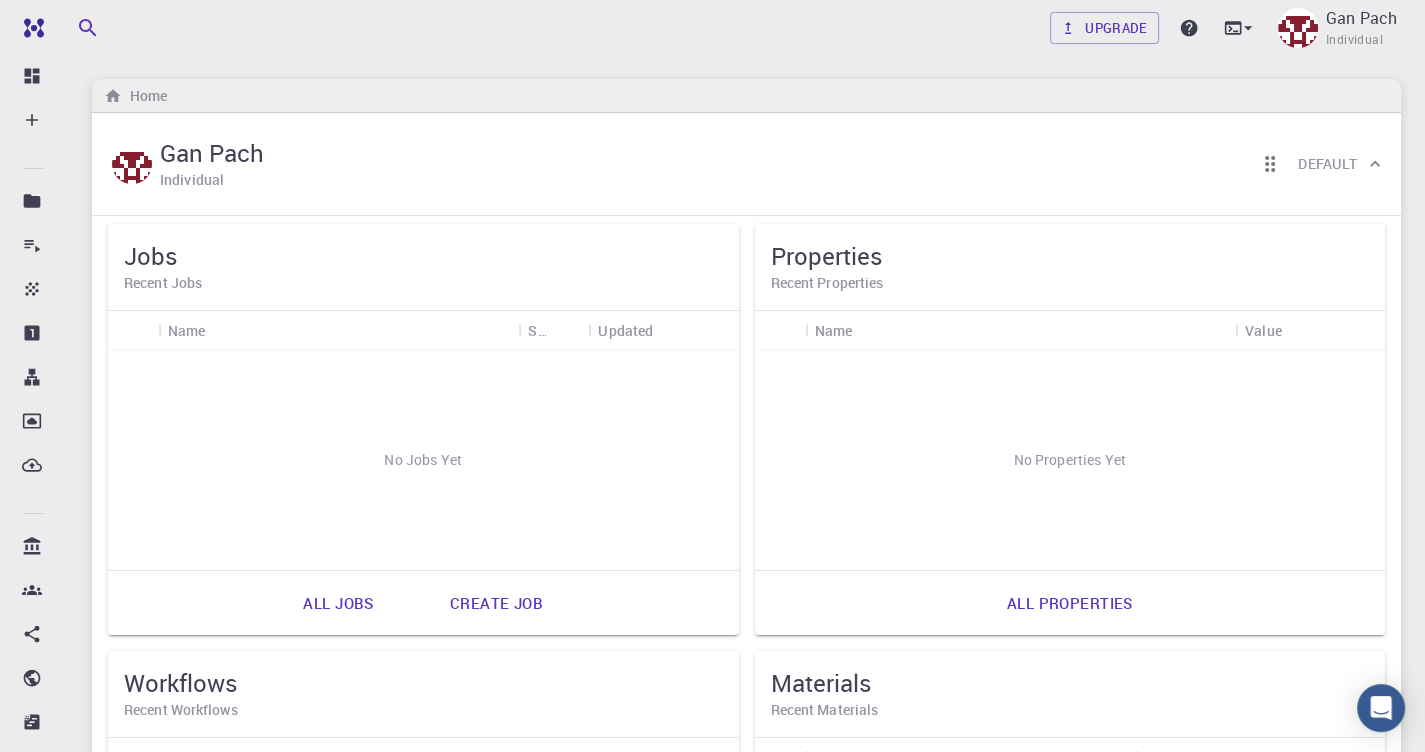 click on "Upgrade Gan Pach Individual" at bounding box center (1225, 28) 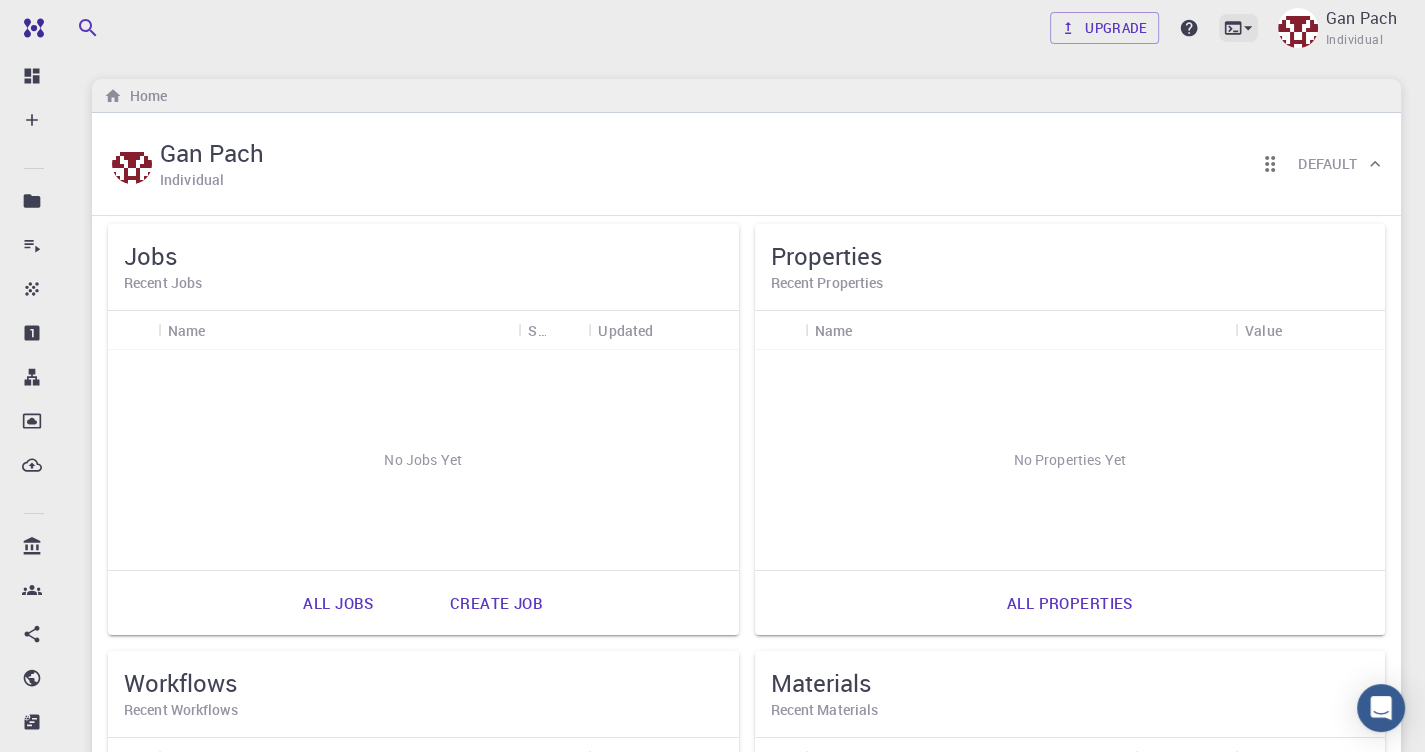 click 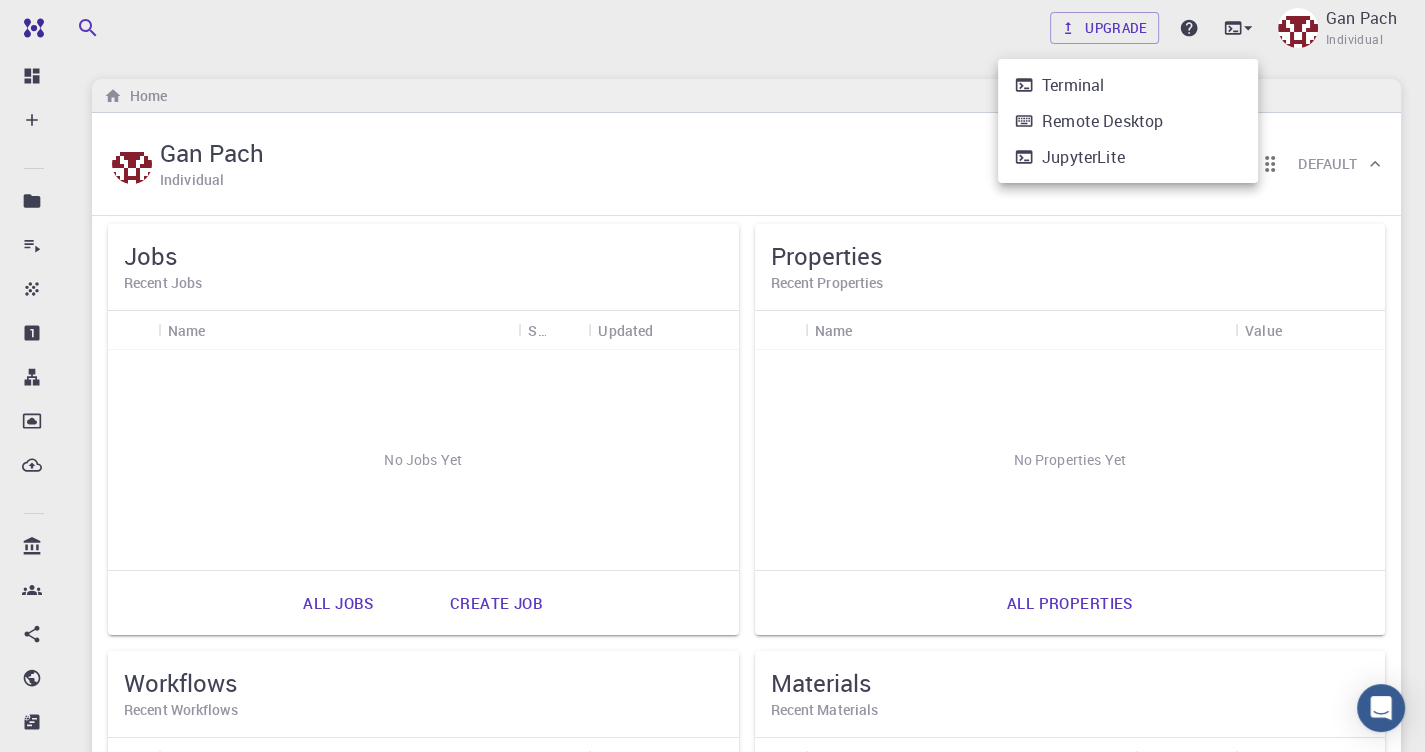click on "JupyterLite" at bounding box center (1083, 157) 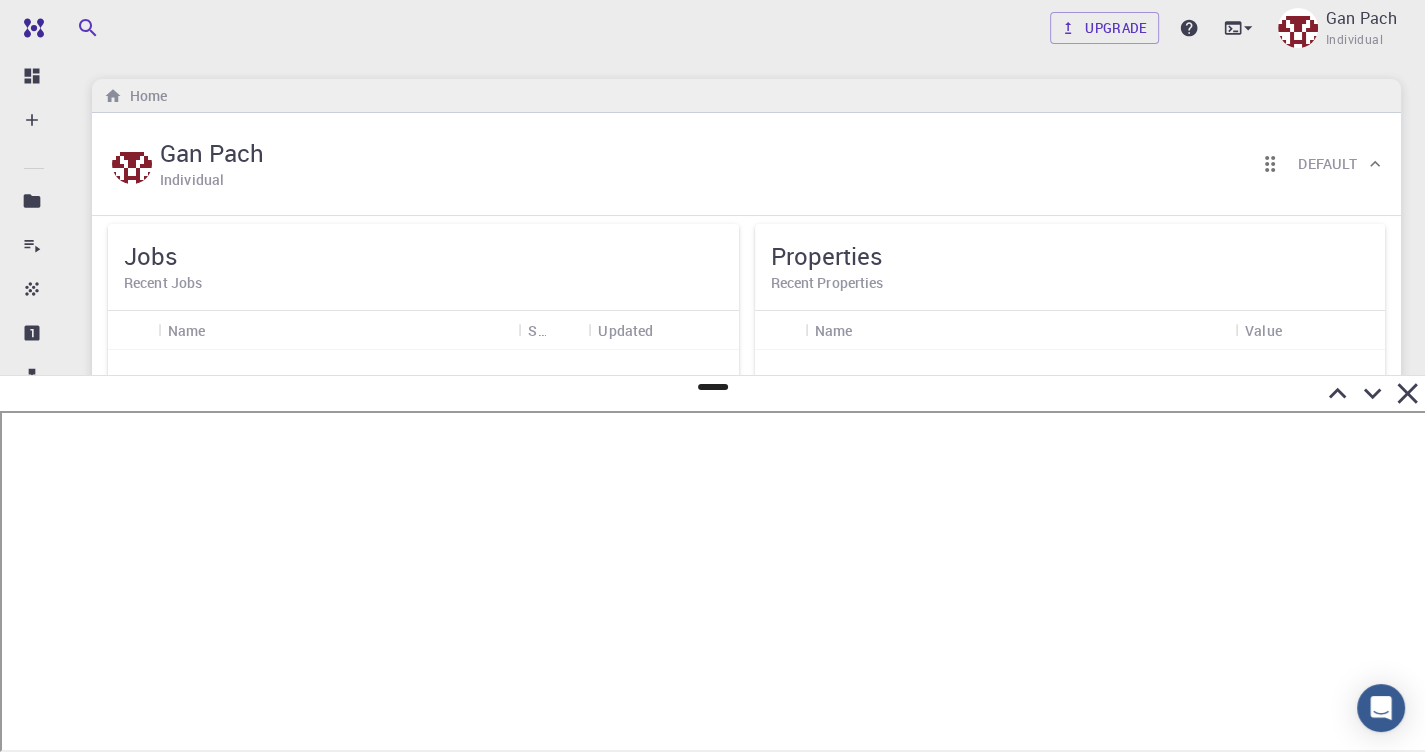 click 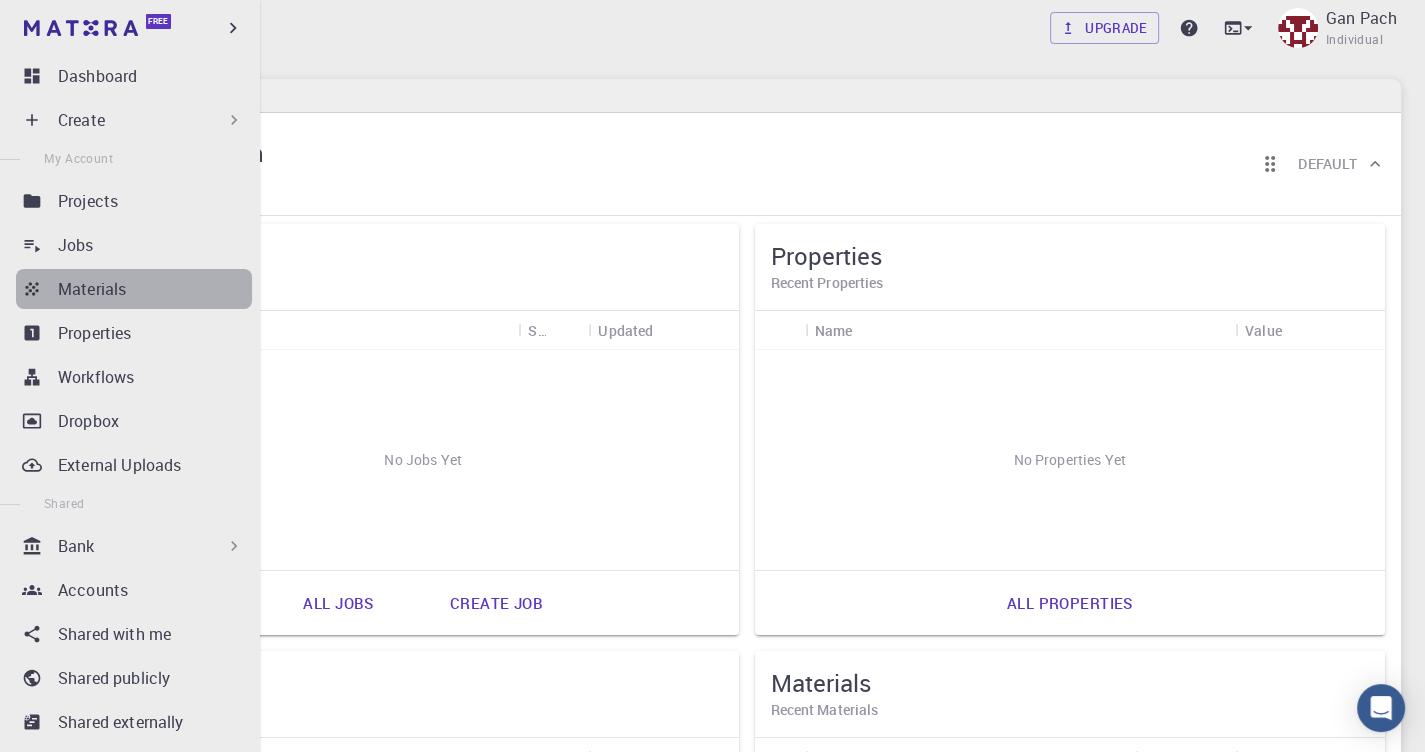 click on "Materials" at bounding box center [92, 289] 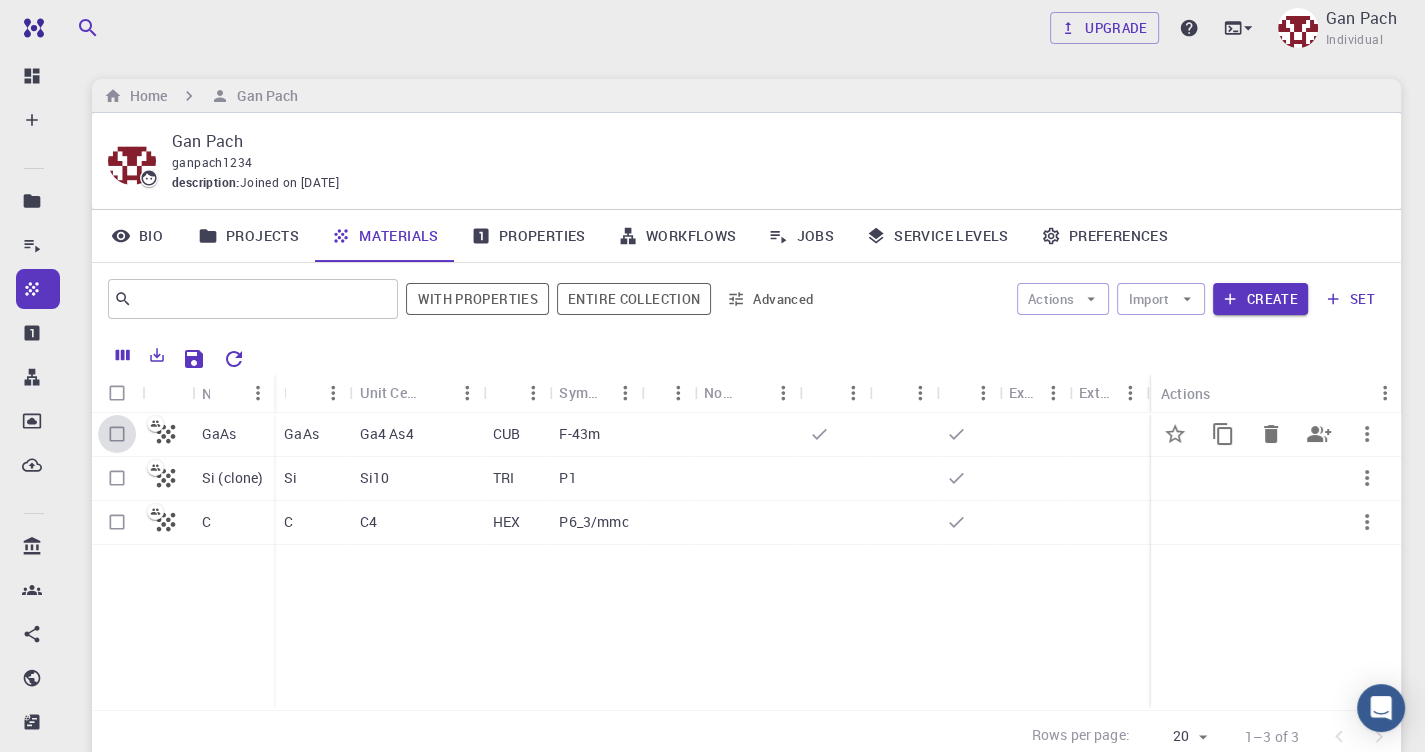 click at bounding box center (117, 434) 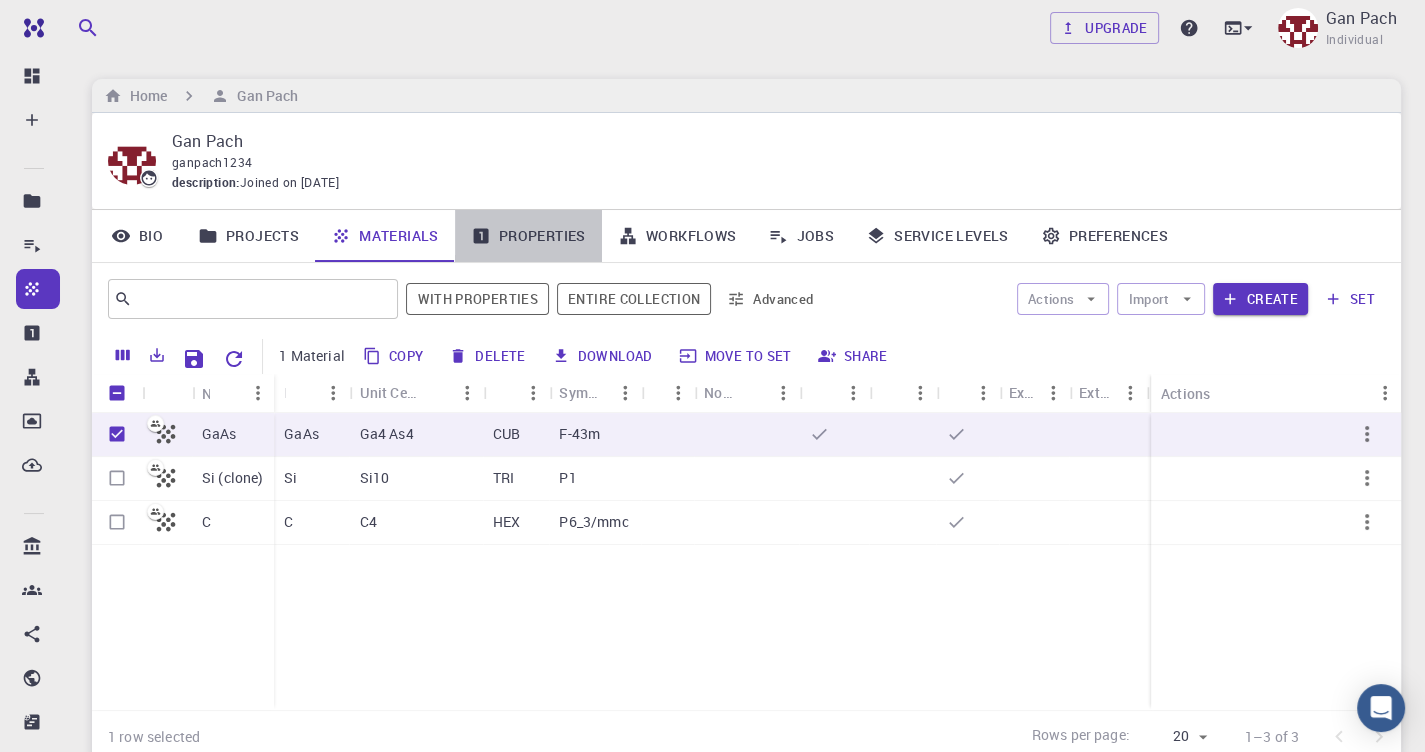 click on "Properties" at bounding box center (528, 236) 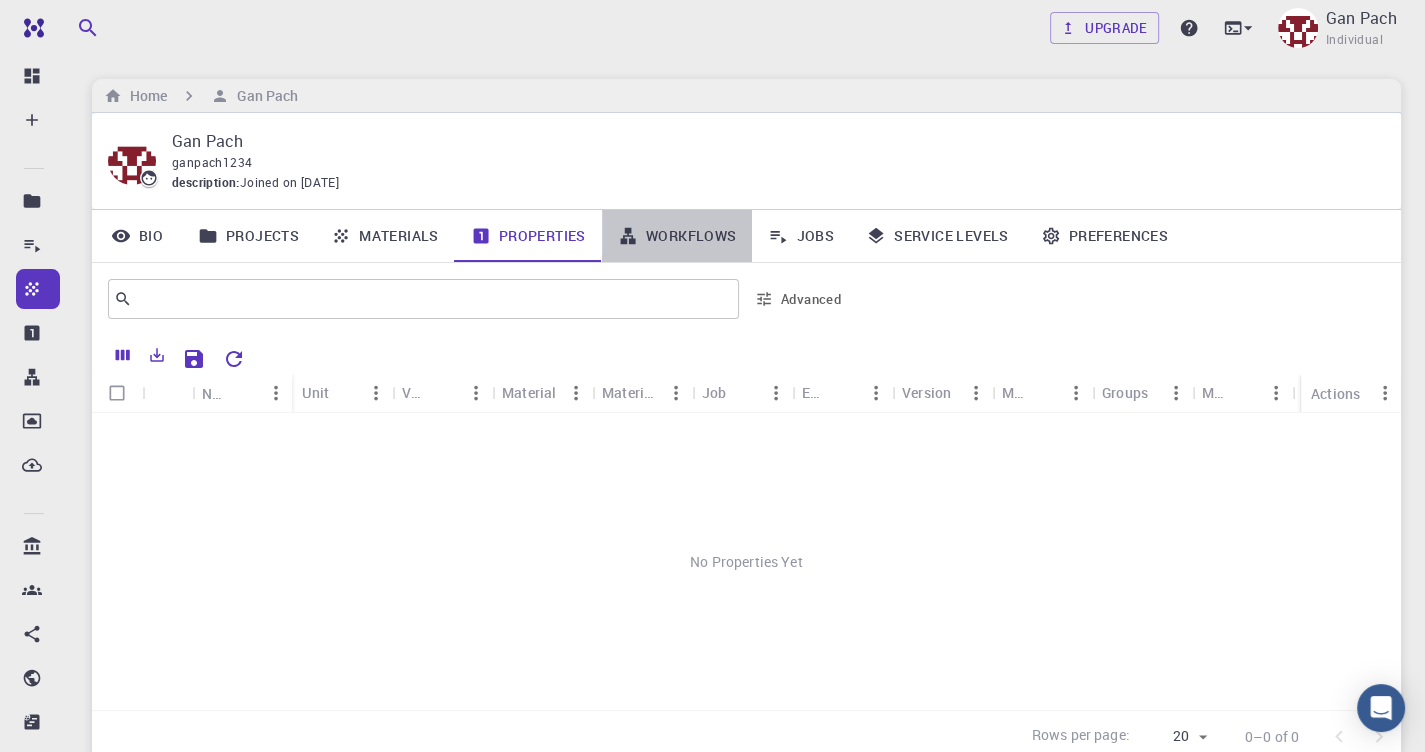 click on "Workflows" at bounding box center [677, 236] 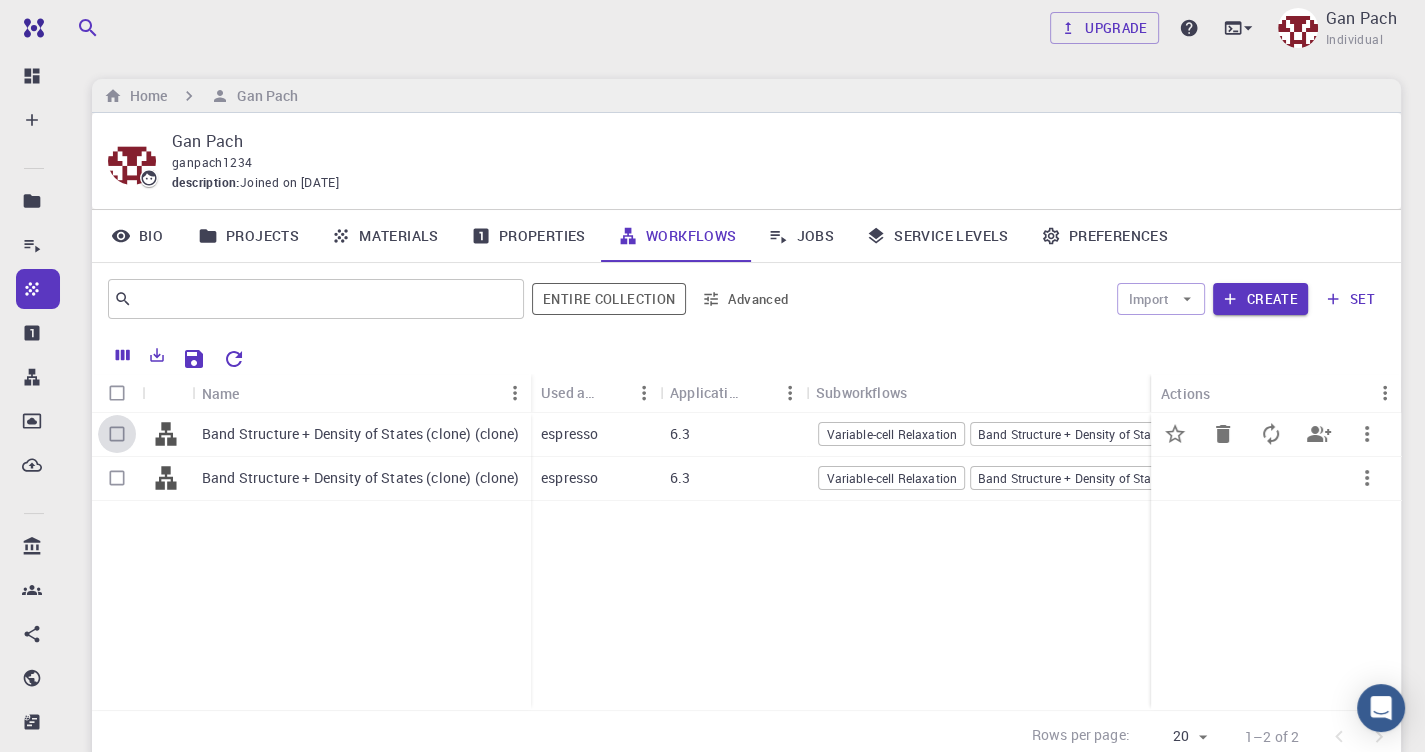 click at bounding box center (117, 434) 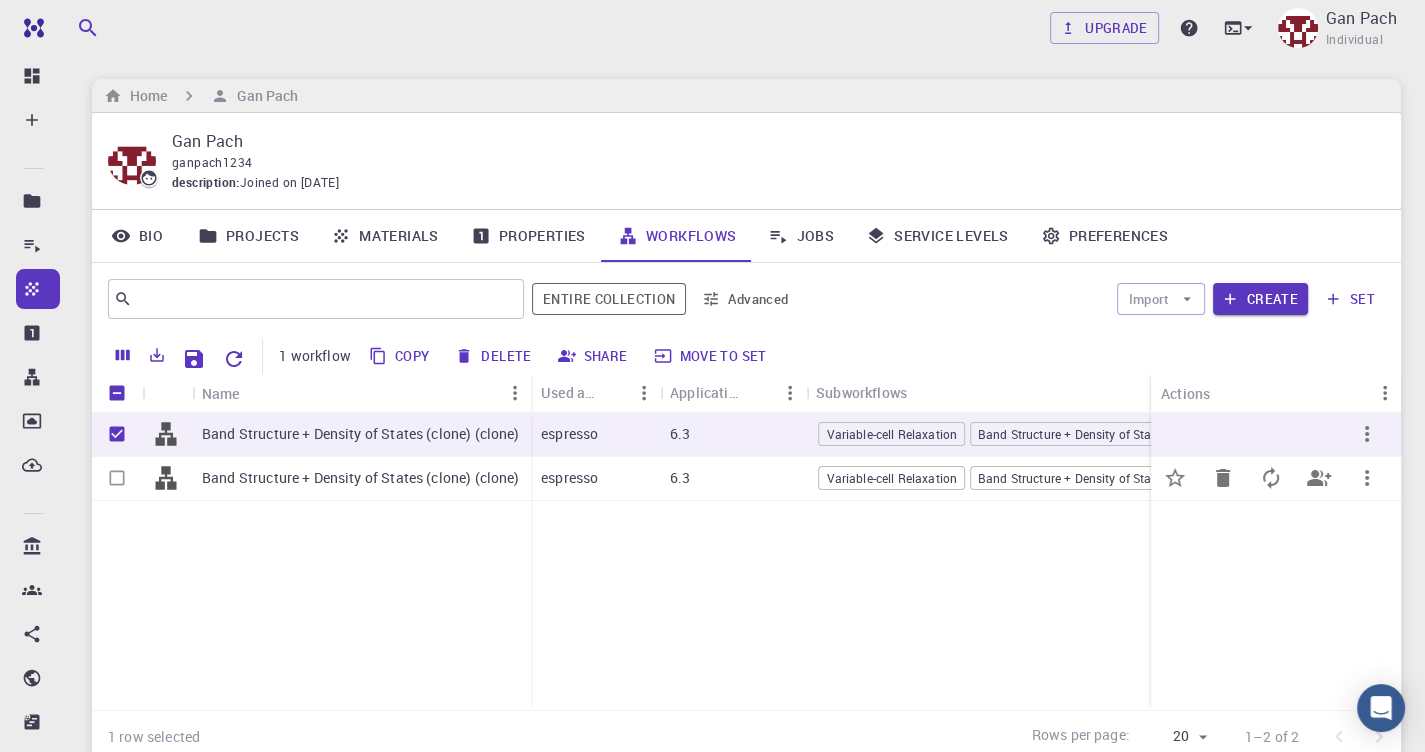 click at bounding box center [117, 478] 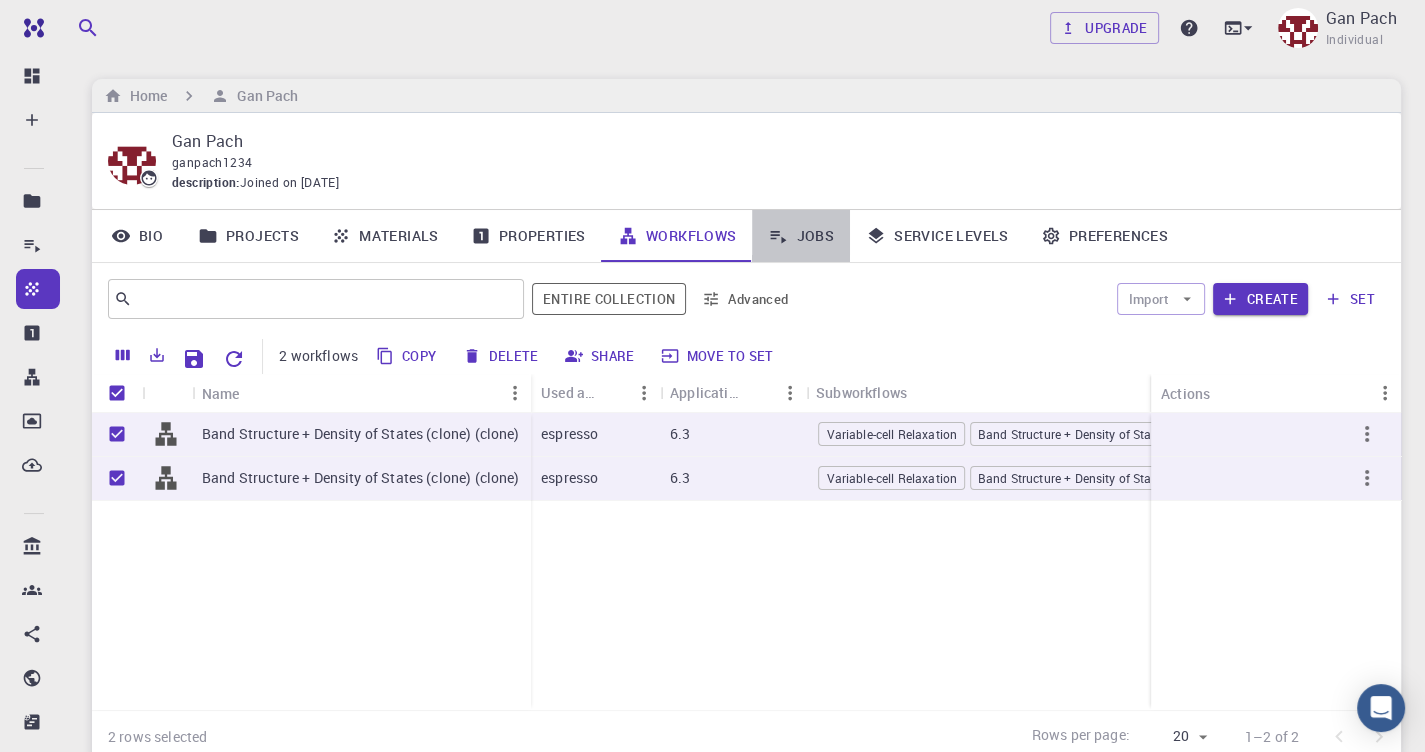 click on "Jobs" at bounding box center [801, 236] 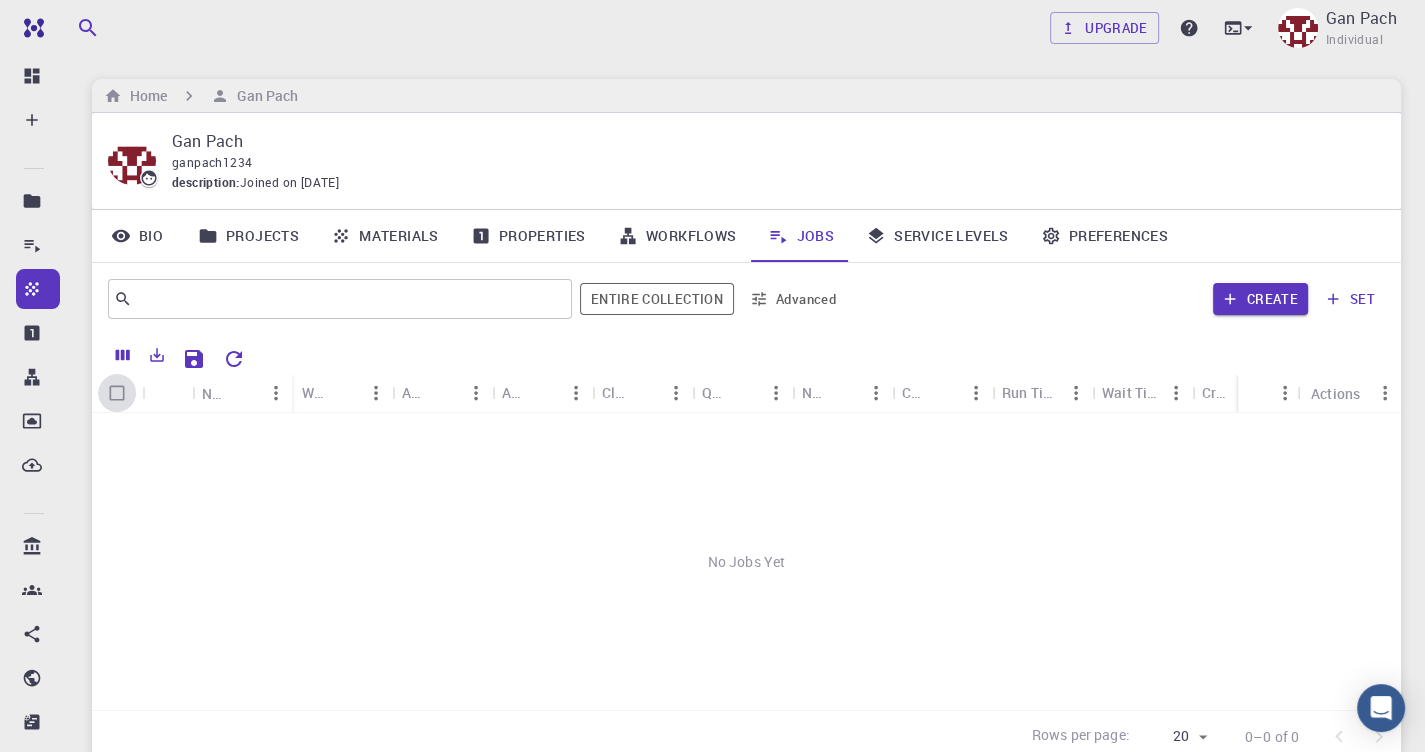 click at bounding box center (117, 393) 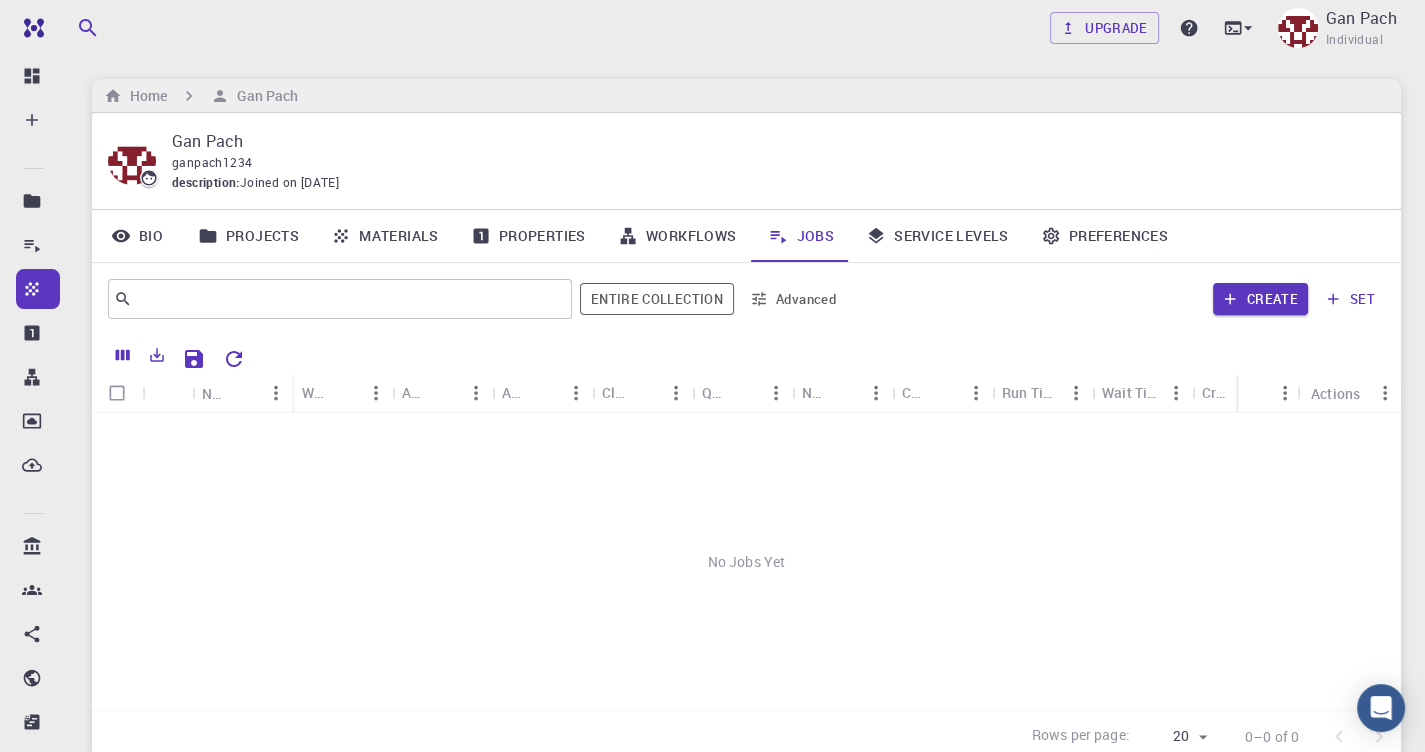 click at bounding box center (117, 393) 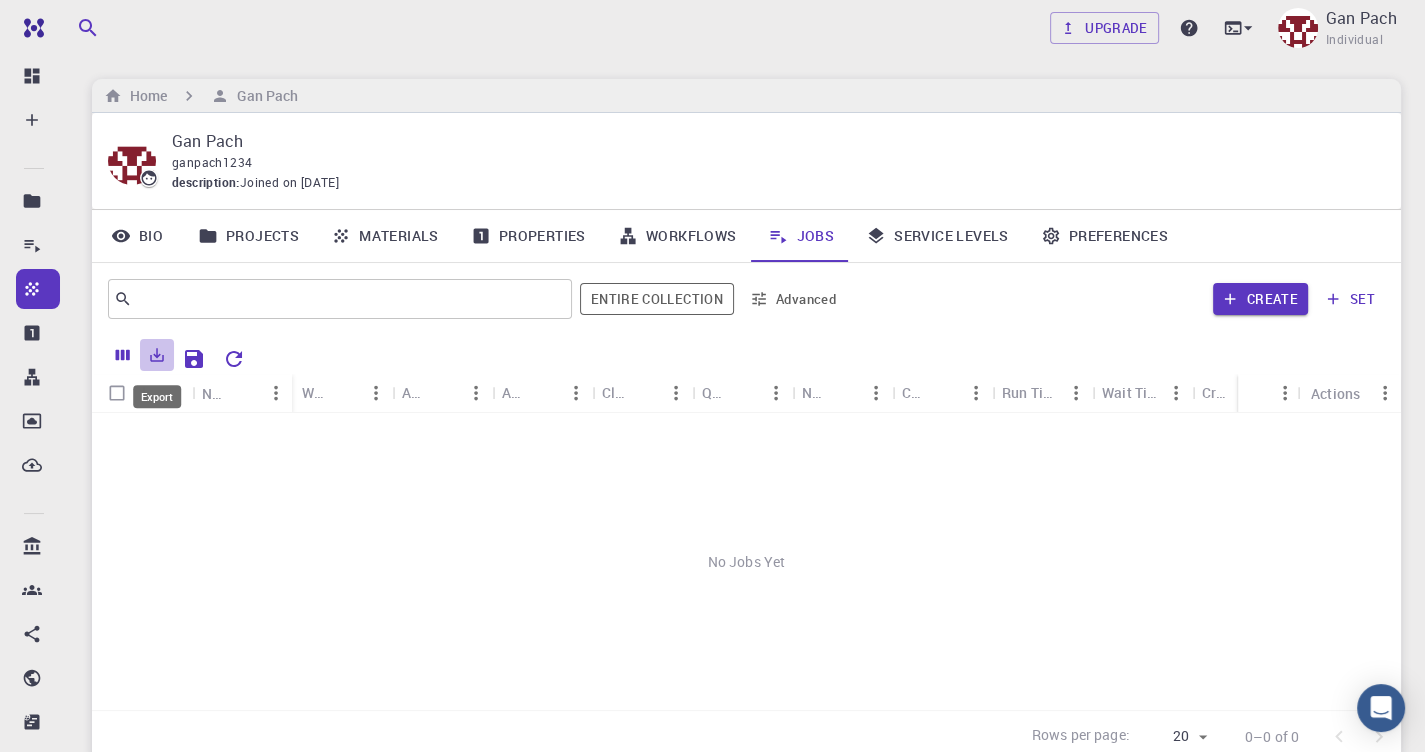 click 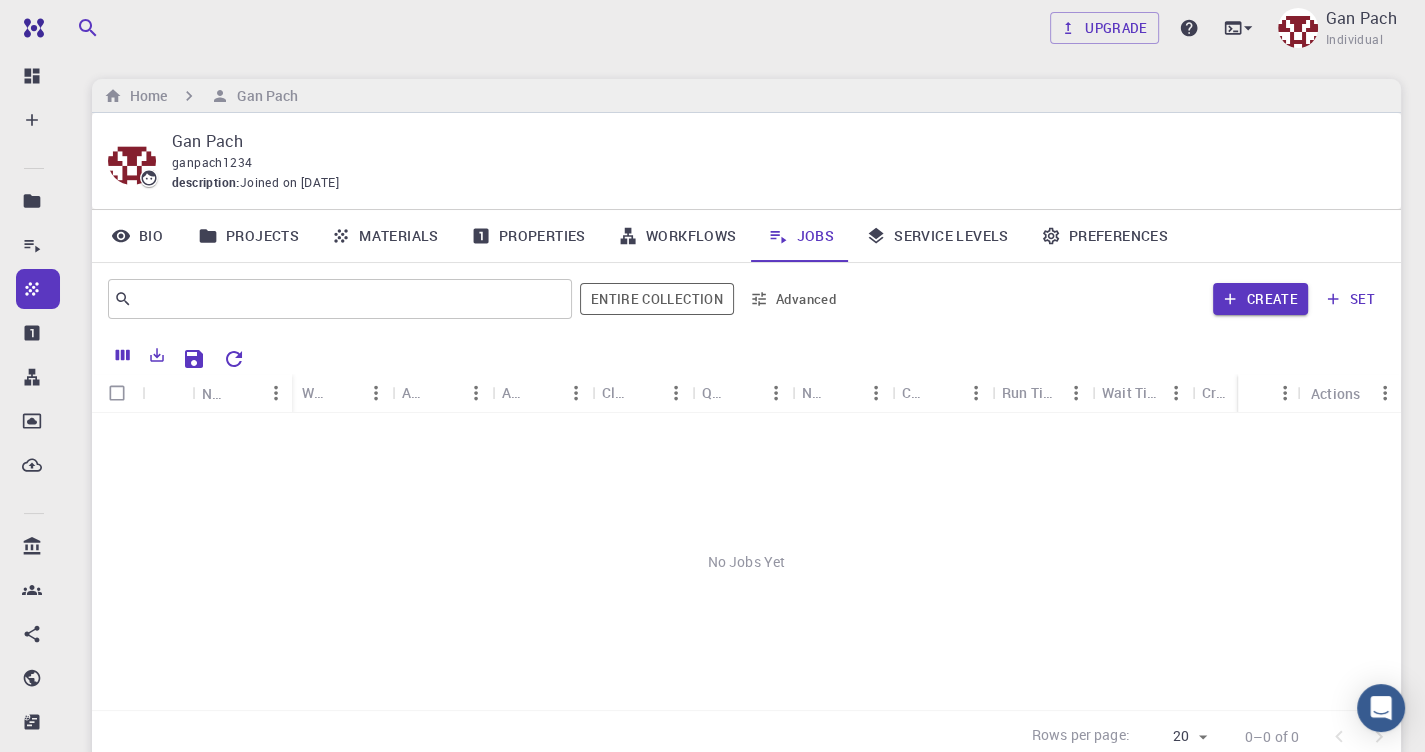 click on "No Jobs Yet" at bounding box center (746, 561) 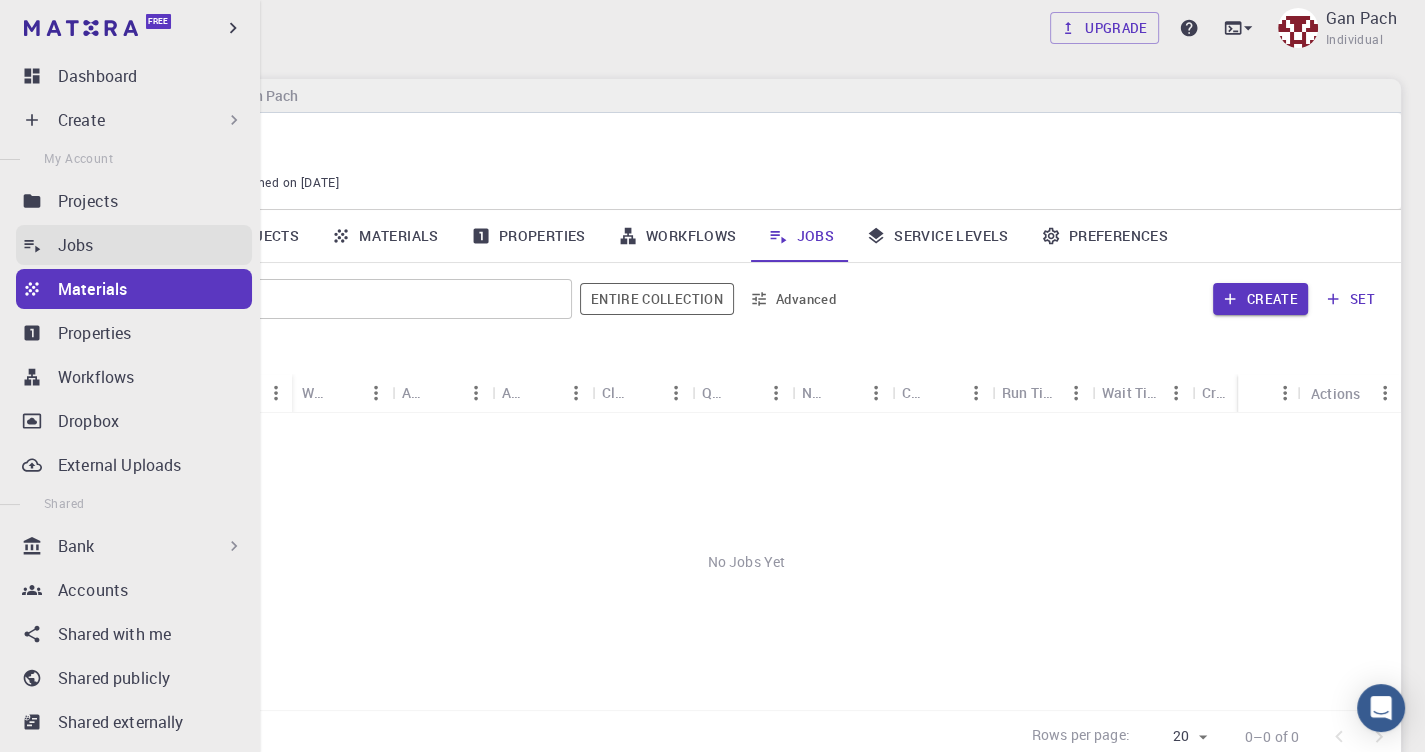 click on "Jobs" at bounding box center (76, 245) 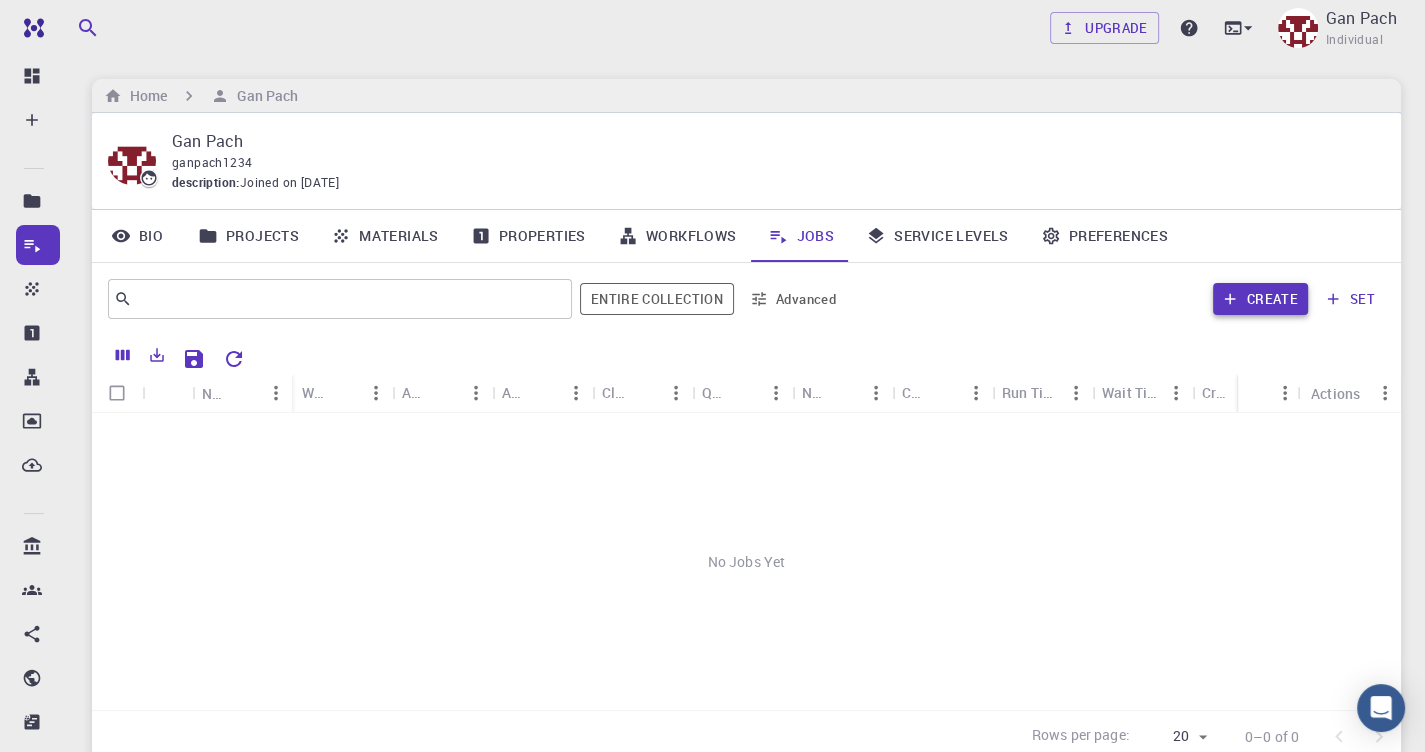 click on "Create" at bounding box center (1260, 299) 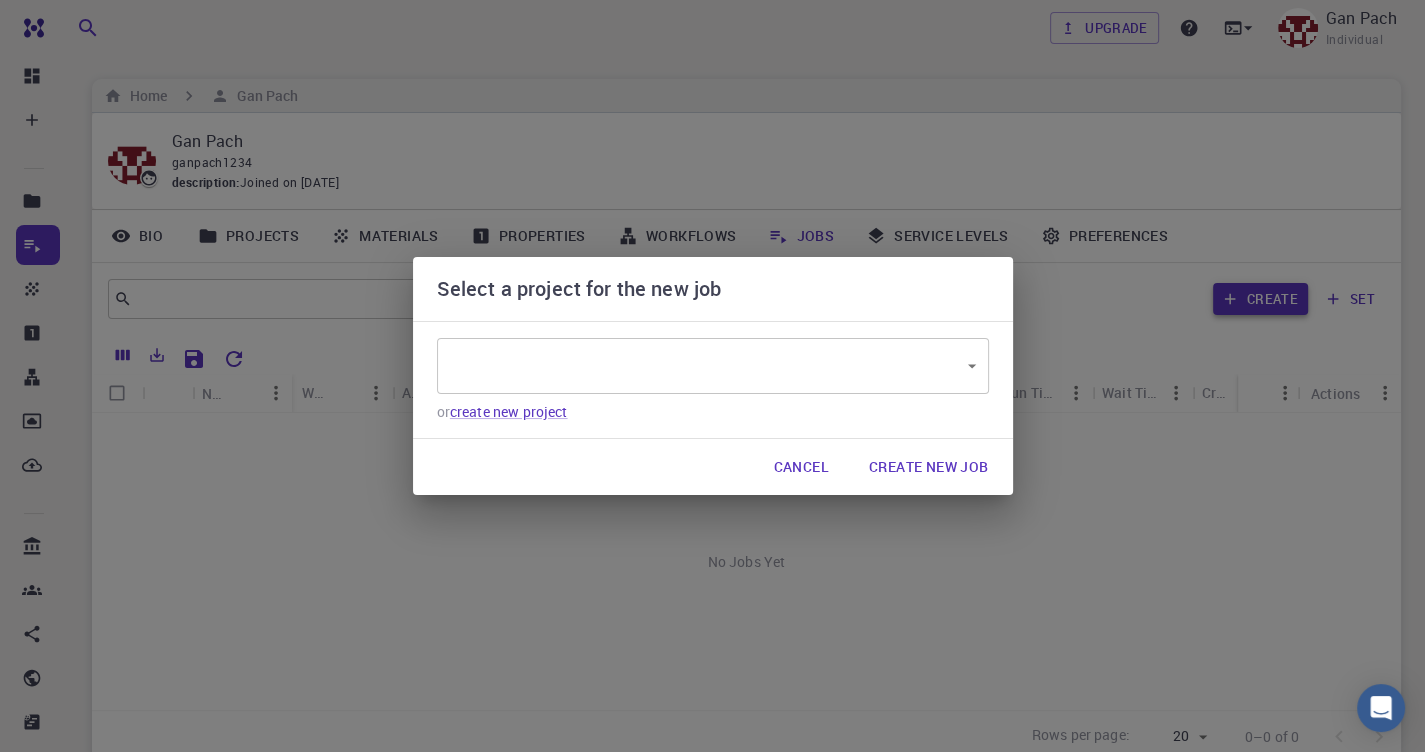 type on "4MFZcuzDM7au8kaDP" 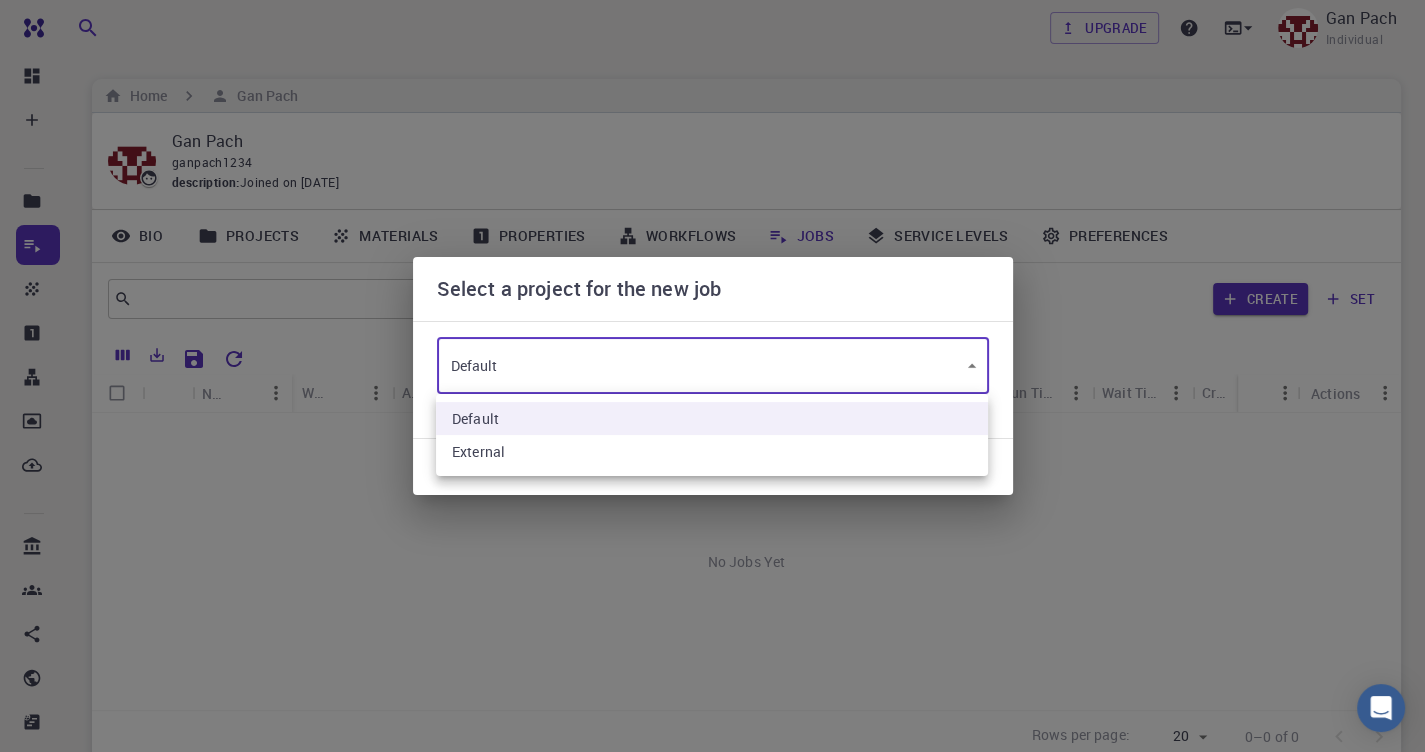 click on "Free Dashboard Create New Job New Material Create Material Upload File Import from Bank Import from 3rd Party New Workflow New Project Projects Jobs Materials Properties Workflows Dropbox External Uploads Bank Materials Workflows Accounts Shared with me Shared publicly Shared externally Documentation Contact Support Compute load: Low Upgrade Gan Pach Individual Home Gan Pach Gan Pach ganpach1234 description :   Joined on [DATE] Bio Projects Materials Properties Workflows Jobs Service Levels Preferences ​ Entire collection Advanced Create set Name Workflow Name Application Application Version Cluster Queue Nodes Cores Run Time Wait Time Created Shared Public Ext+lnk Ext+web Status Actions No Jobs Yet Rows per page: 20 20 0–0 of 0 ©  2025   Exabyte Inc.   All rights reserved. Platform version  [DATE] . Documentation Video Tutorials Terms of service Privacy statement
Select a project for the new job Default 4MFZcuzDM7au8kaDP ​ or  create new project Cancel Default" at bounding box center [712, 459] 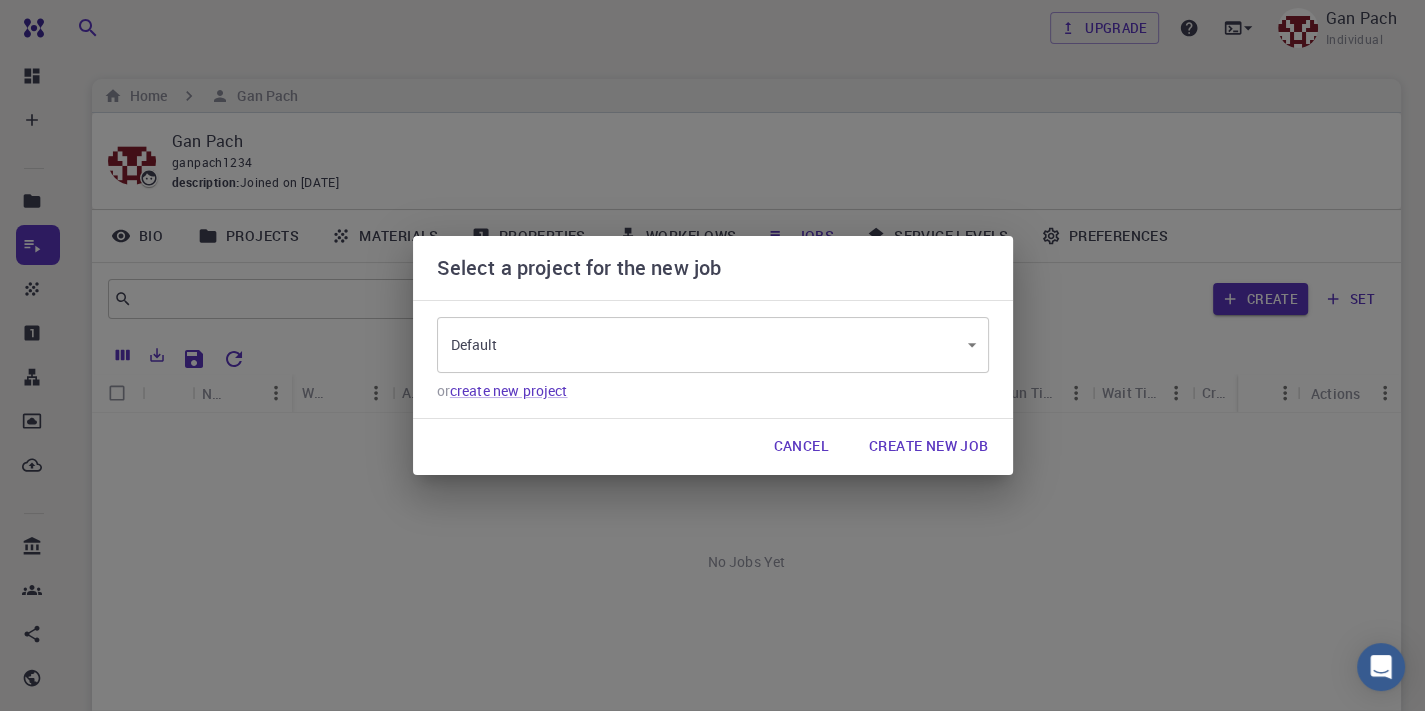 click on "Default 4MFZcuzDM7au8kaDP ​" at bounding box center (713, 345) 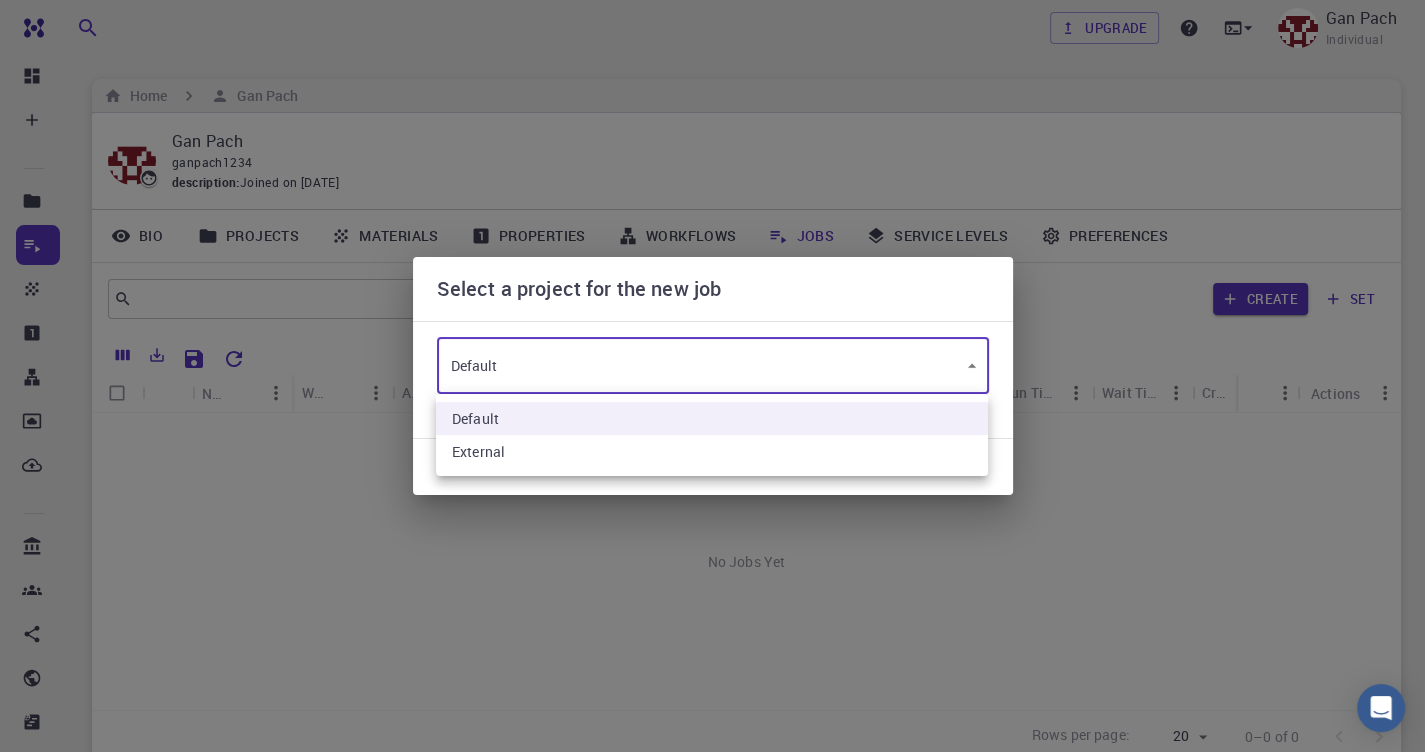 click on "Free Dashboard Create New Job New Material Create Material Upload File Import from Bank Import from 3rd Party New Workflow New Project Projects Jobs Materials Properties Workflows Dropbox External Uploads Bank Materials Workflows Accounts Shared with me Shared publicly Shared externally Documentation Contact Support Compute load: Low Upgrade Gan Pach Individual Home Gan Pach Gan Pach ganpach1234 description :   Joined on [DATE] Bio Projects Materials Properties Workflows Jobs Service Levels Preferences ​ Entire collection Advanced Create set Name Workflow Name Application Application Version Cluster Queue Nodes Cores Run Time Wait Time Created Shared Public Ext+lnk Ext+web Status Actions No Jobs Yet Rows per page: 20 20 0–0 of 0 ©  2025   Exabyte Inc.   All rights reserved. Platform version  [DATE] . Documentation Video Tutorials Terms of service Privacy statement
Select a project for the new job Default 4MFZcuzDM7au8kaDP ​ or  create new project Cancel Default" at bounding box center (712, 459) 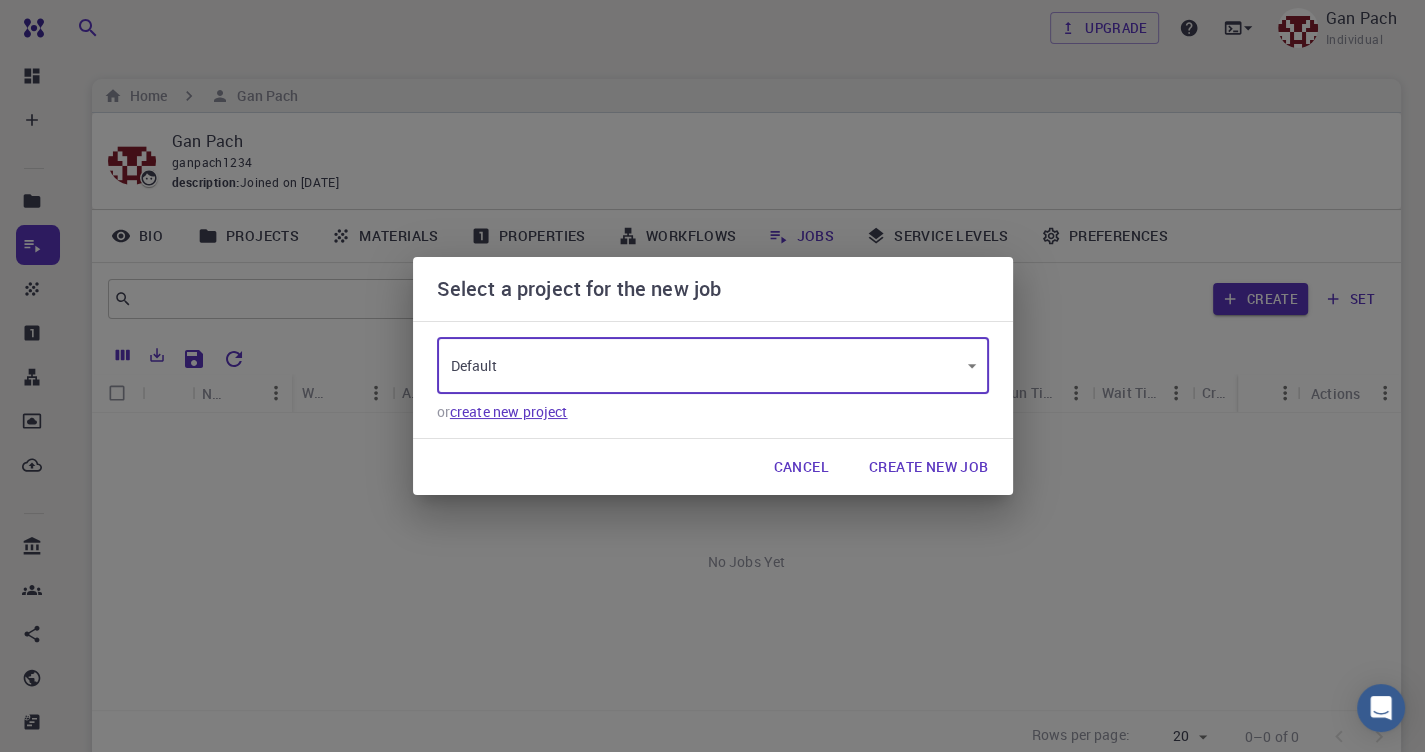 click on "create new project" at bounding box center (509, 411) 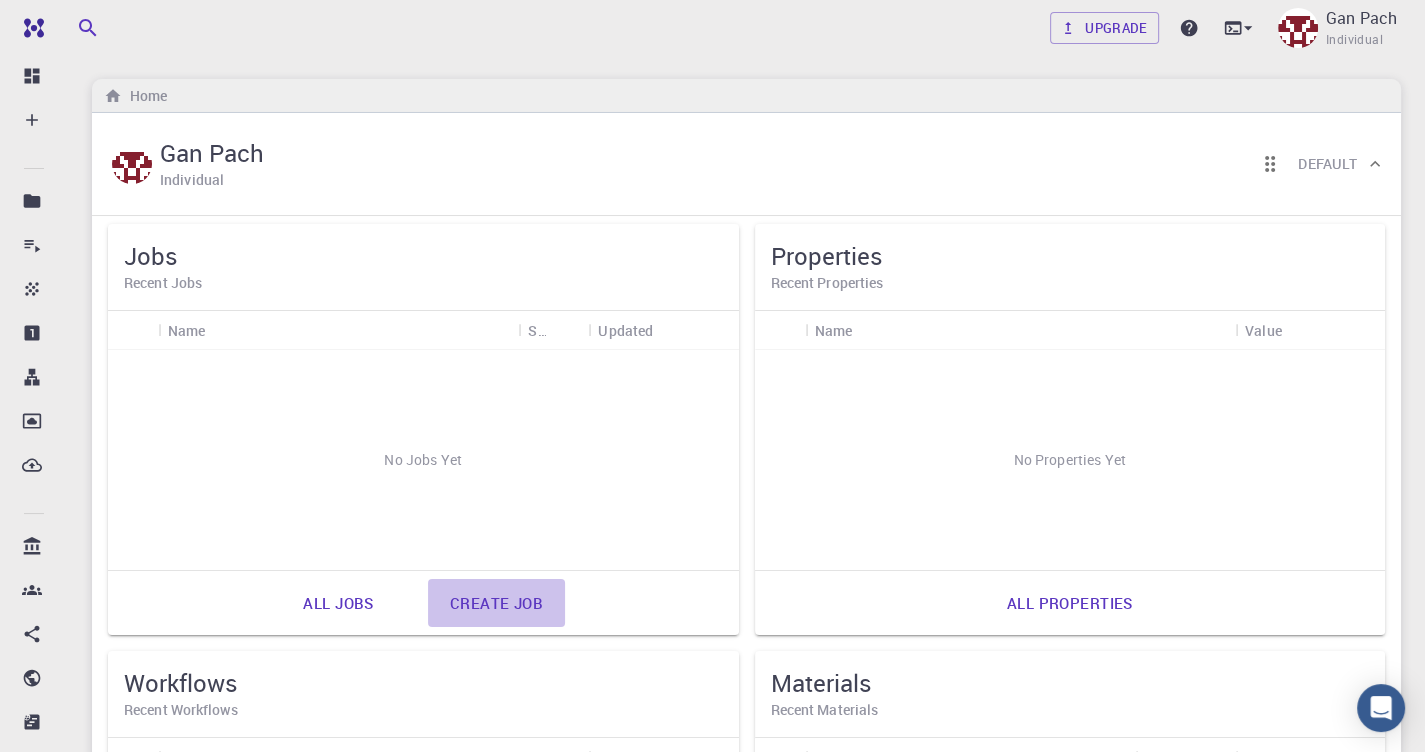 click on "Create job" at bounding box center [496, 603] 